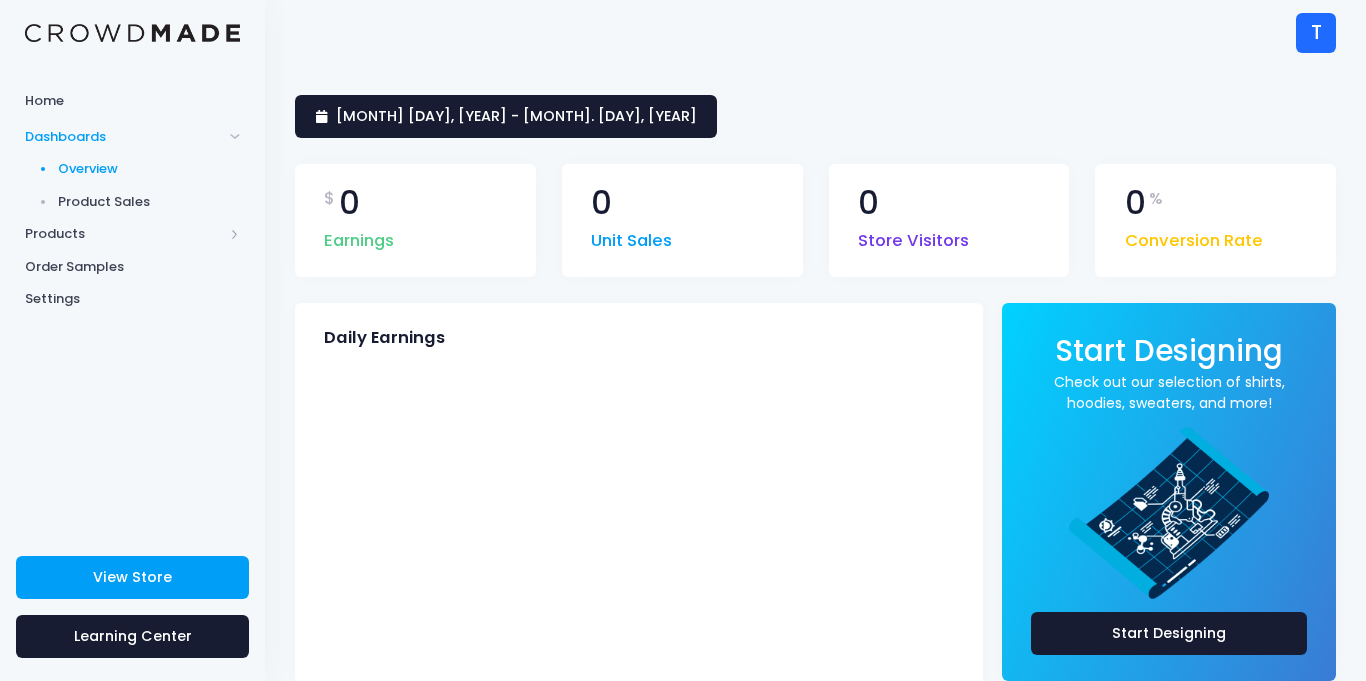 scroll, scrollTop: 0, scrollLeft: 0, axis: both 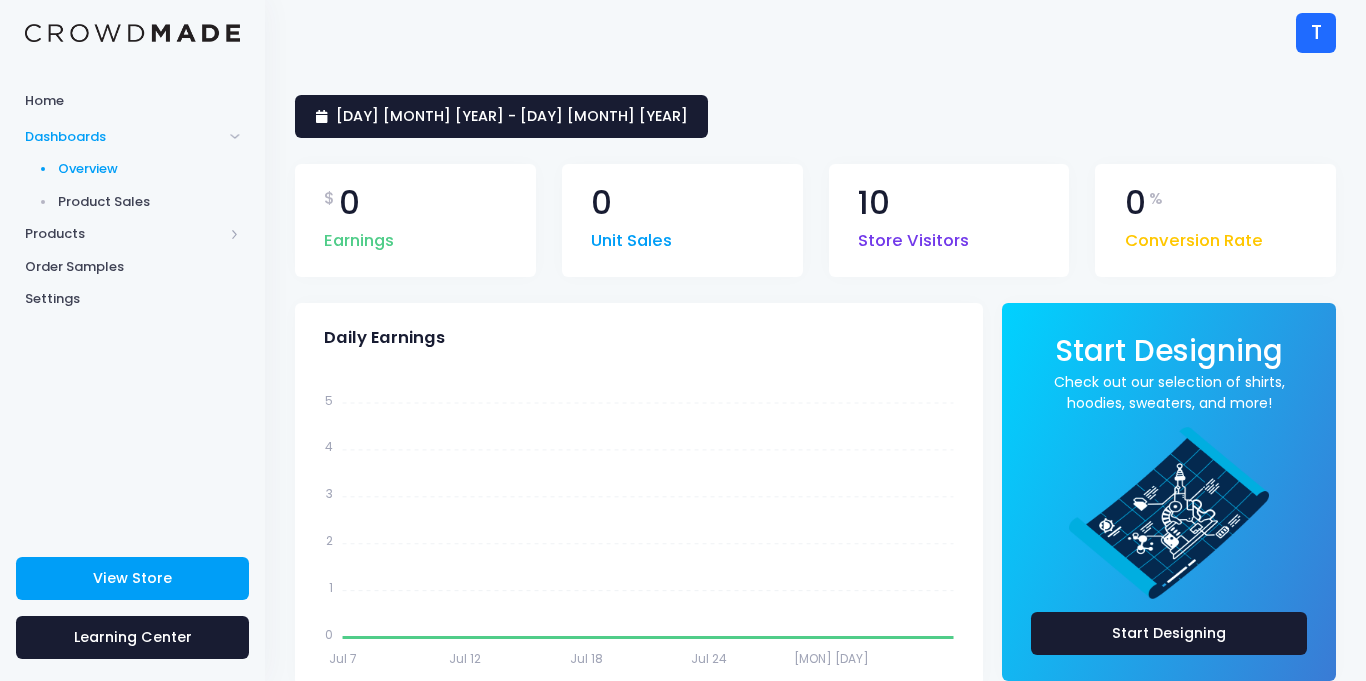 click on "T" at bounding box center [1316, 33] 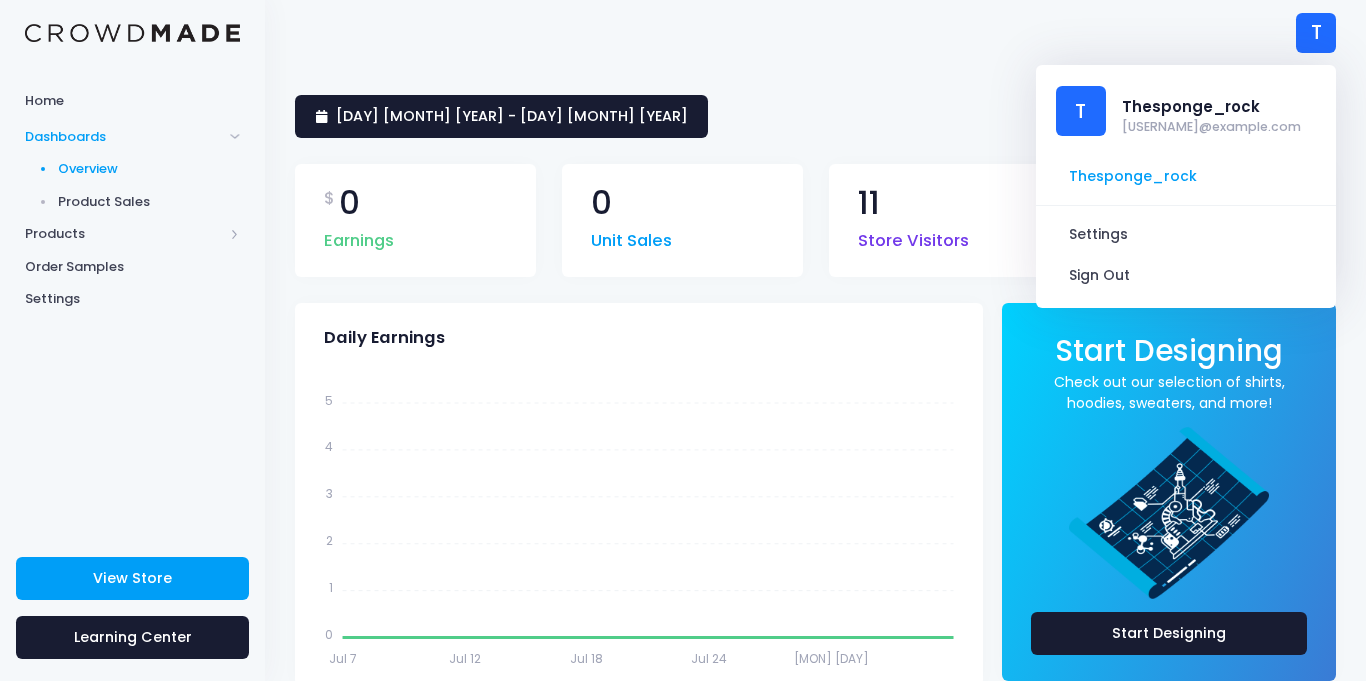 click on "0
Unit Sales" at bounding box center (682, 233) 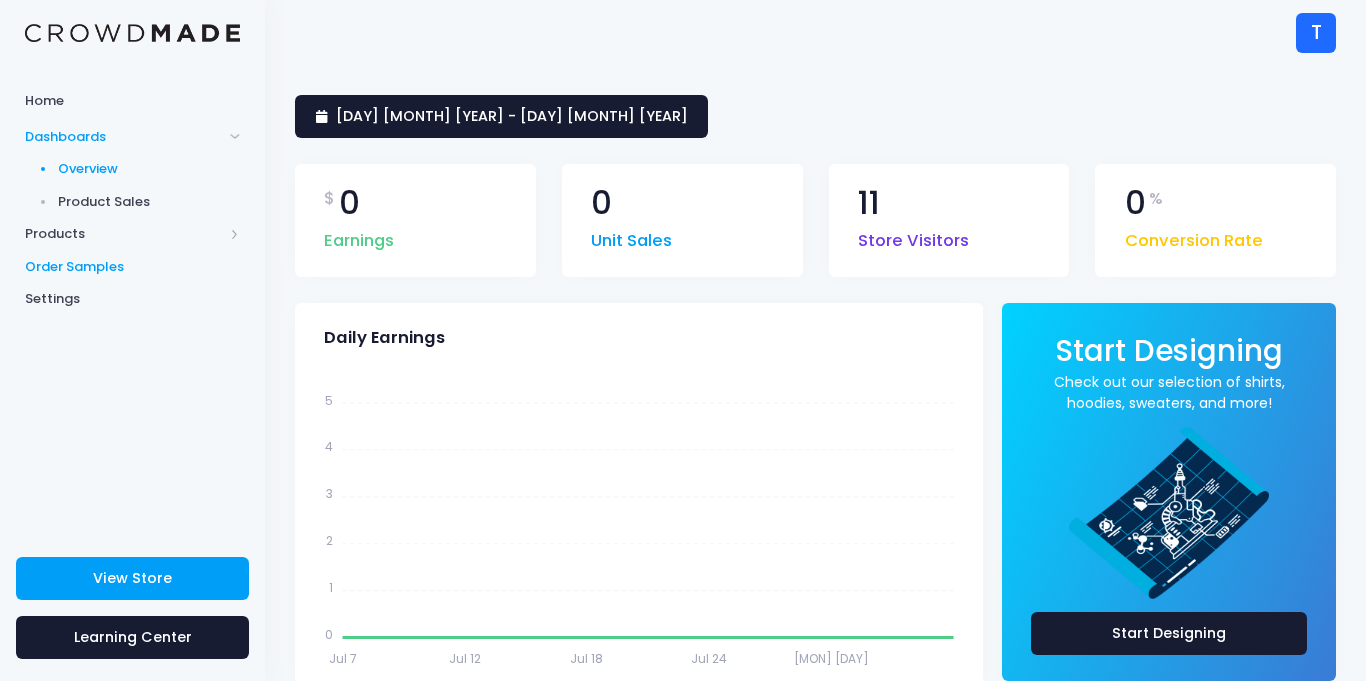 click on "Order Samples" at bounding box center (132, 267) 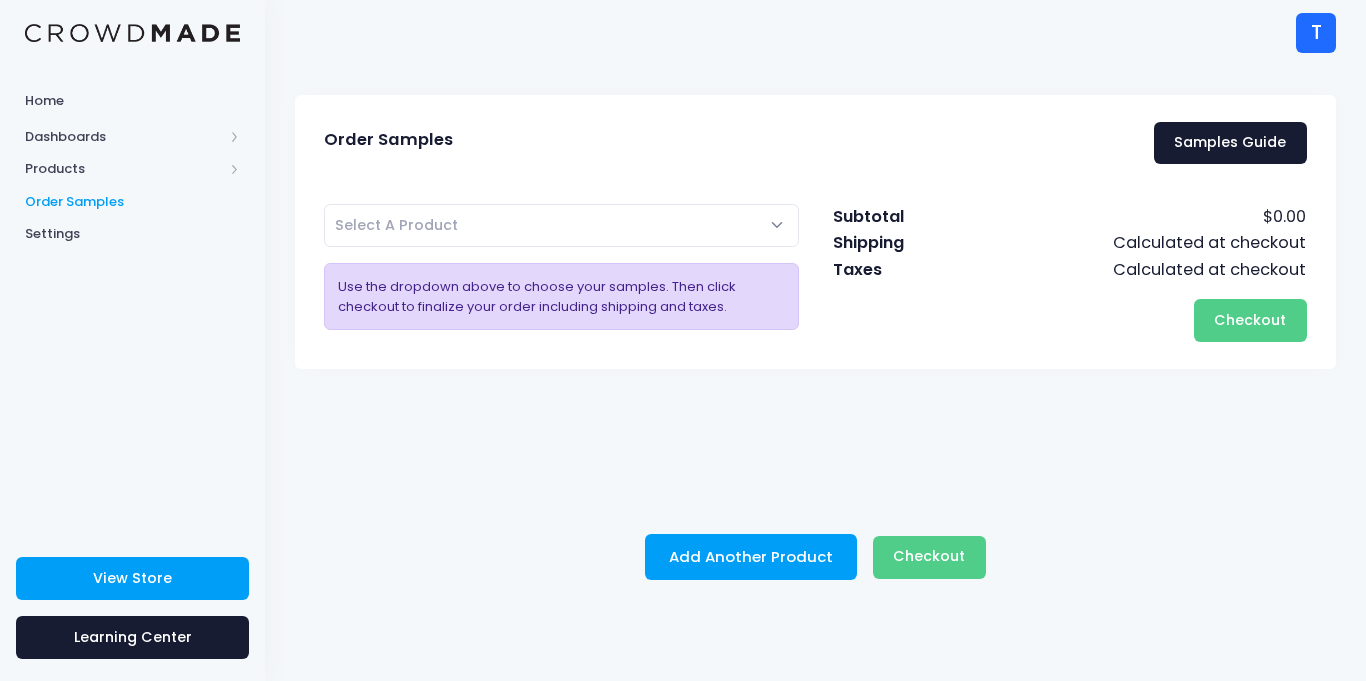 scroll, scrollTop: 0, scrollLeft: 0, axis: both 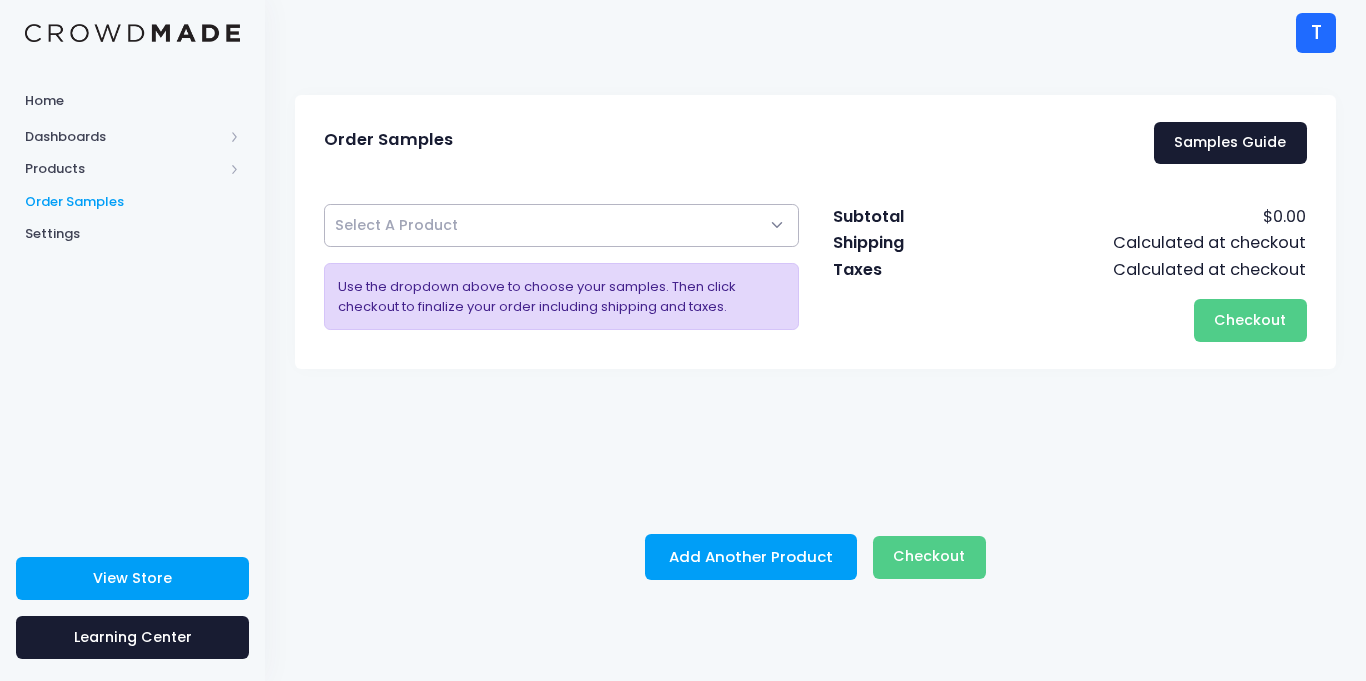 click on "Select A Product" at bounding box center [561, 225] 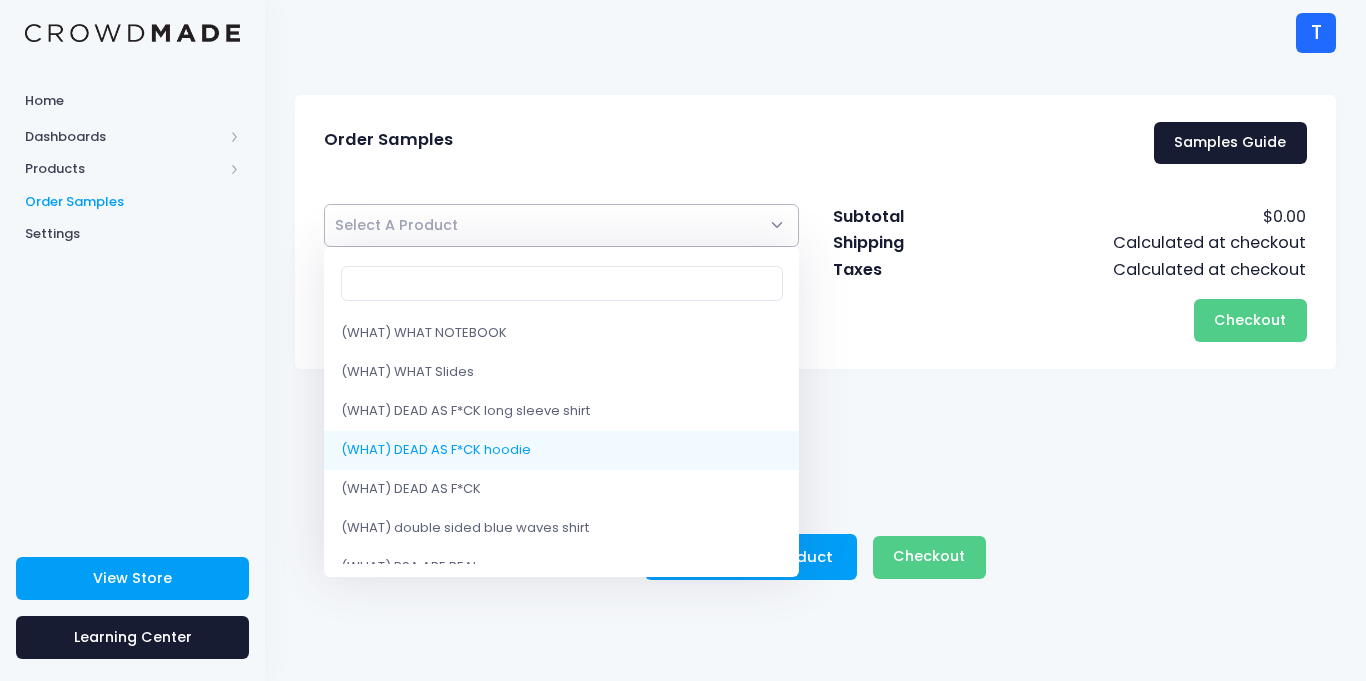 select on "10197160689938" 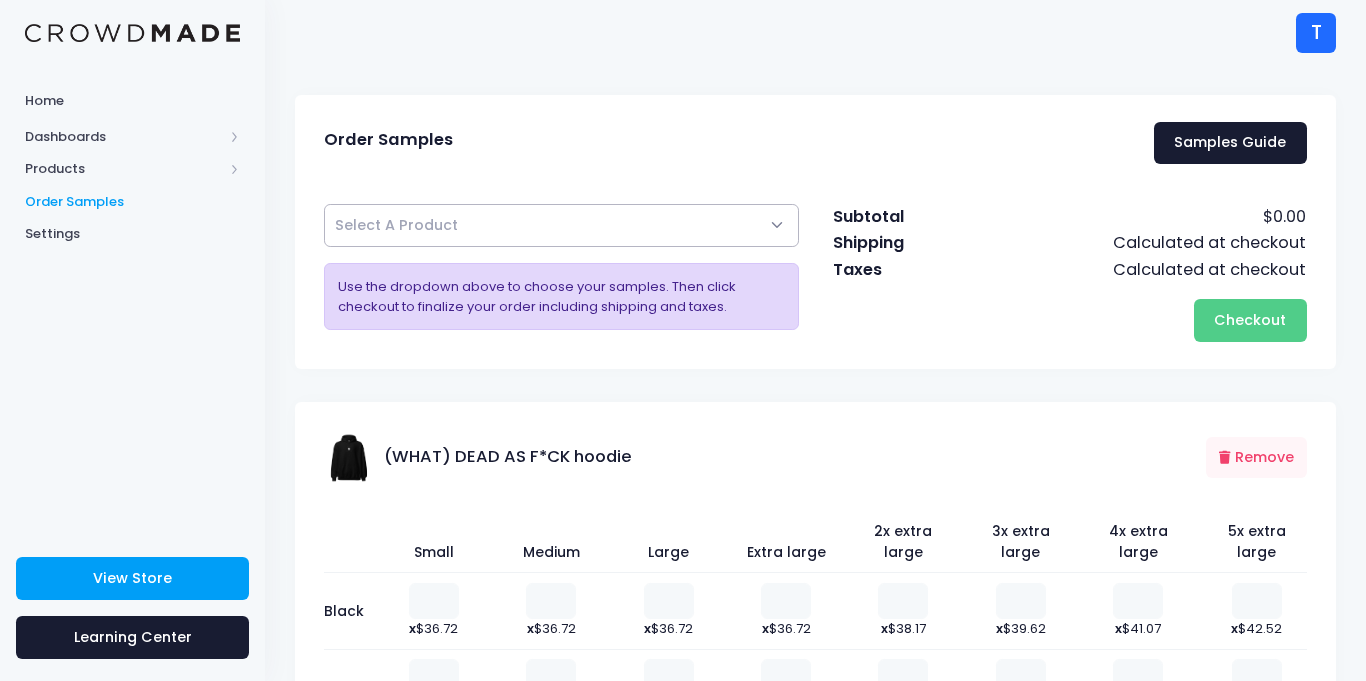 click on "Select A Product" at bounding box center (561, 225) 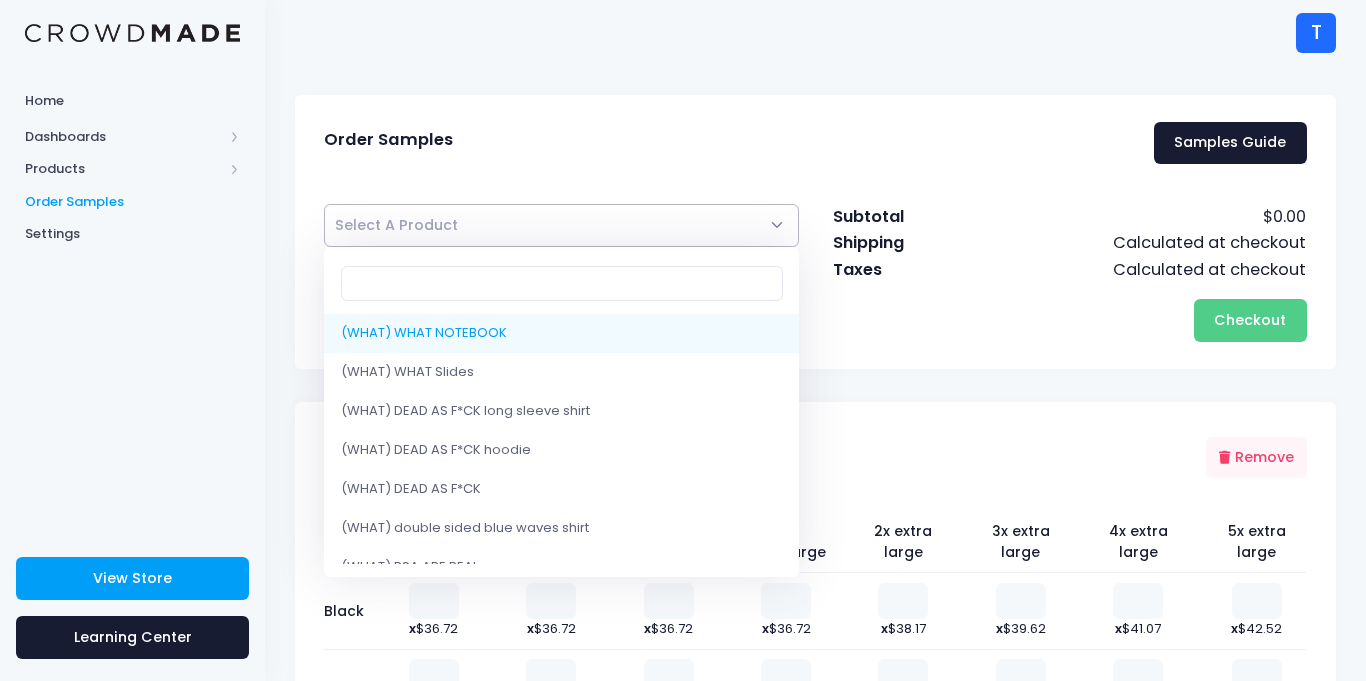 select on "10198058238226" 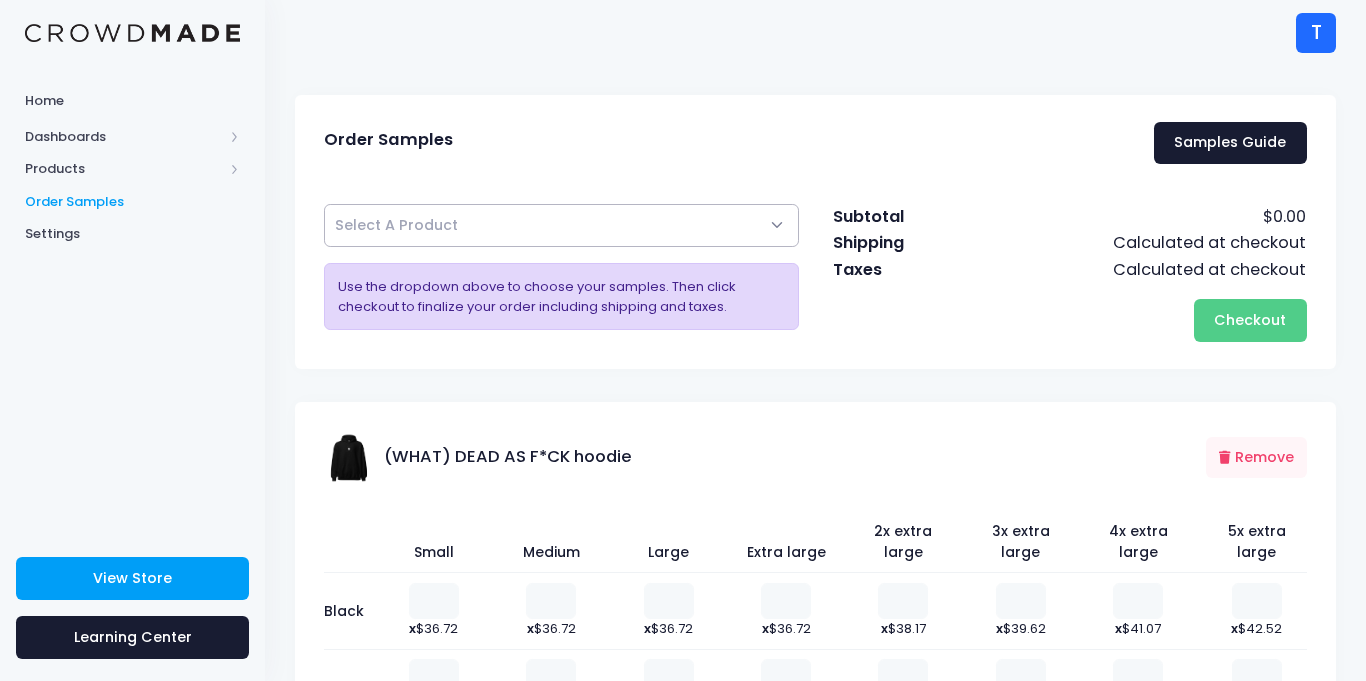 click on "Select A Product" at bounding box center (561, 225) 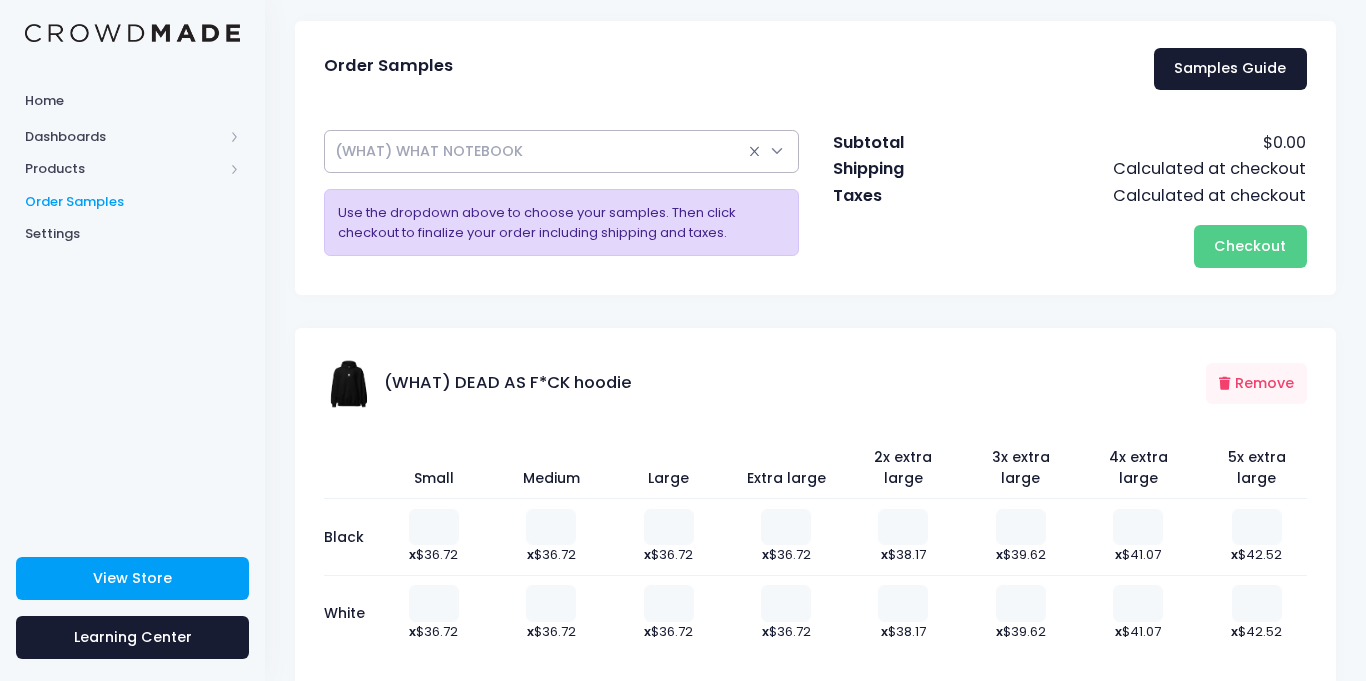 scroll, scrollTop: 0, scrollLeft: 0, axis: both 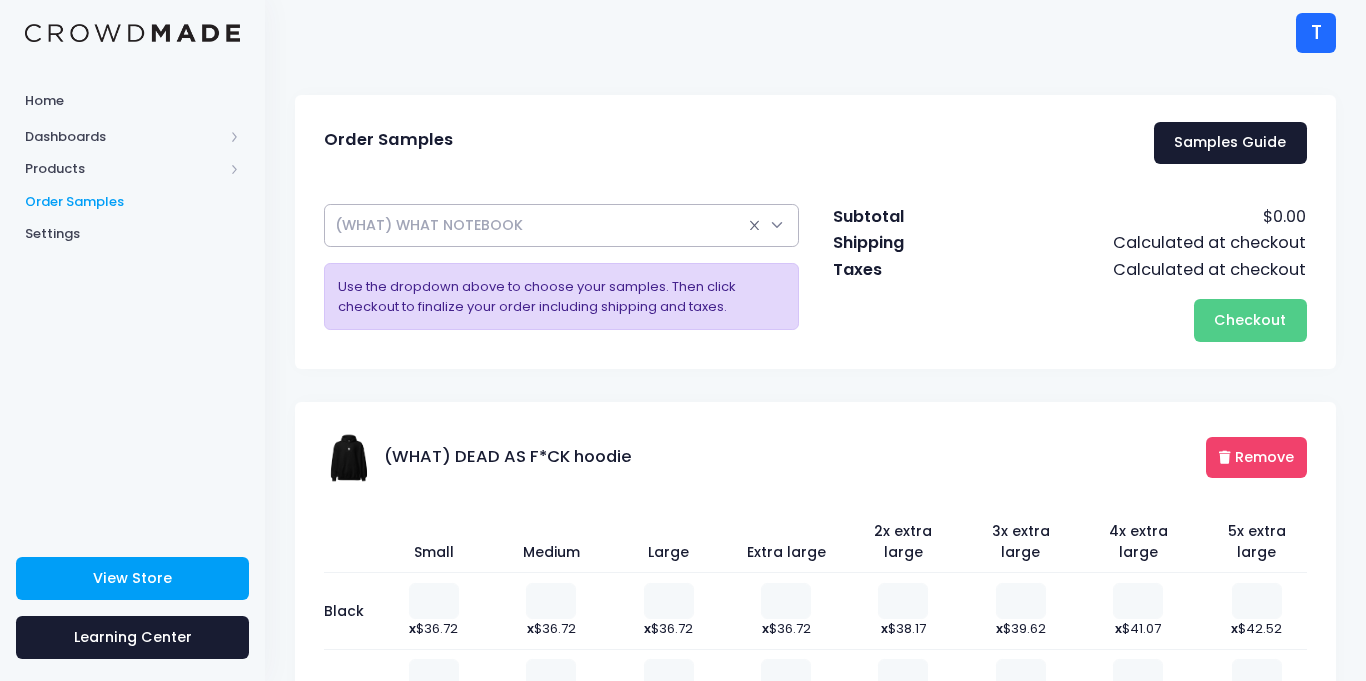 click on "Remove" at bounding box center (1256, 457) 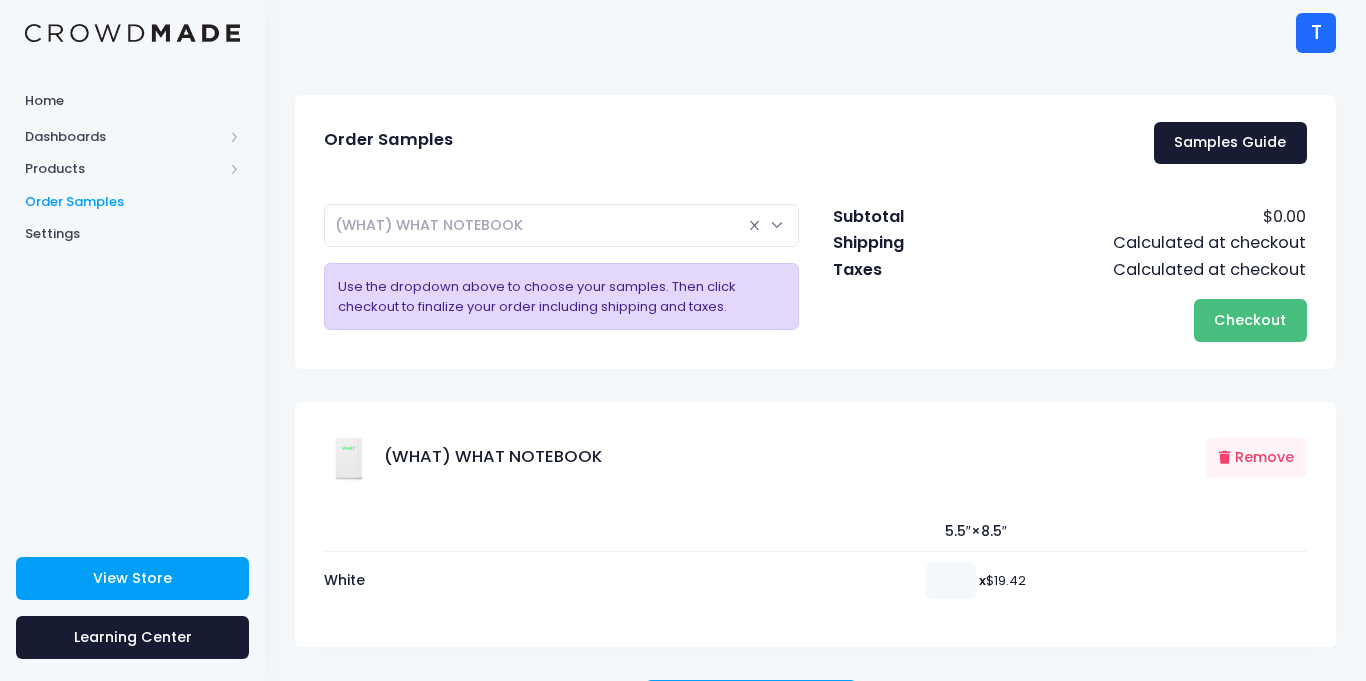 click on "Checkout" at bounding box center [1250, 320] 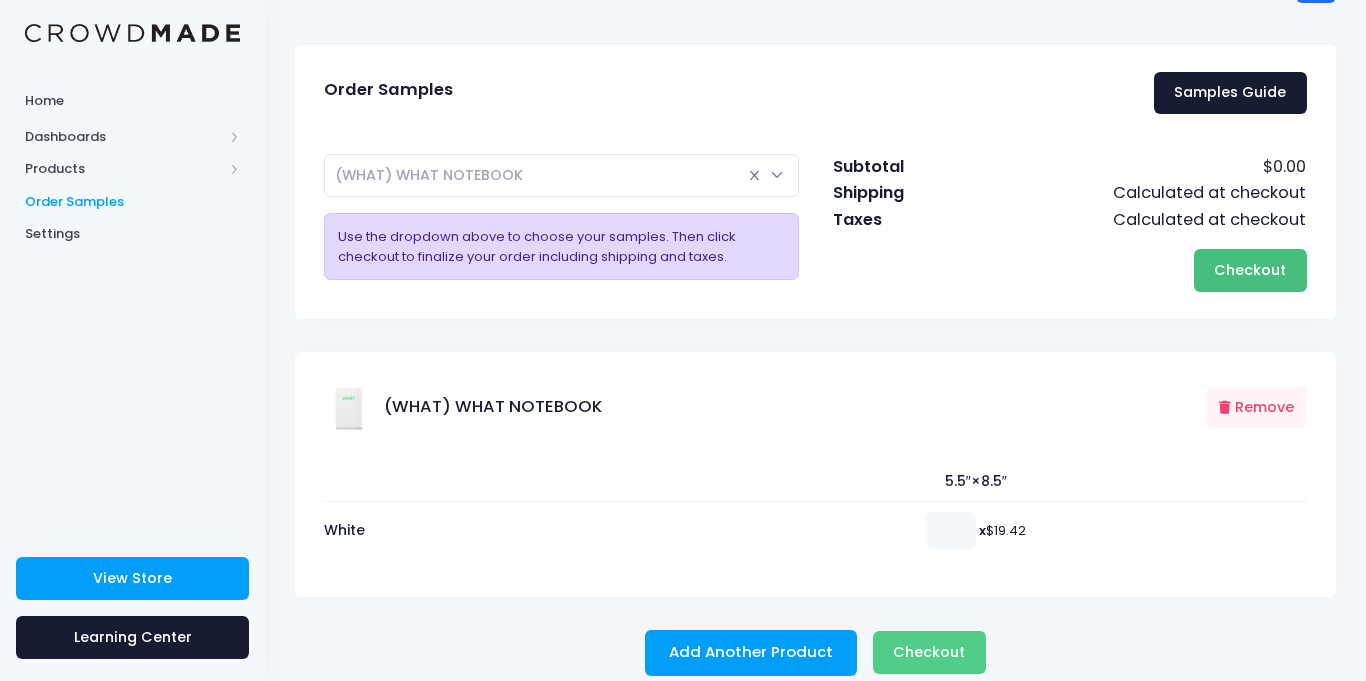 scroll, scrollTop: 75, scrollLeft: 0, axis: vertical 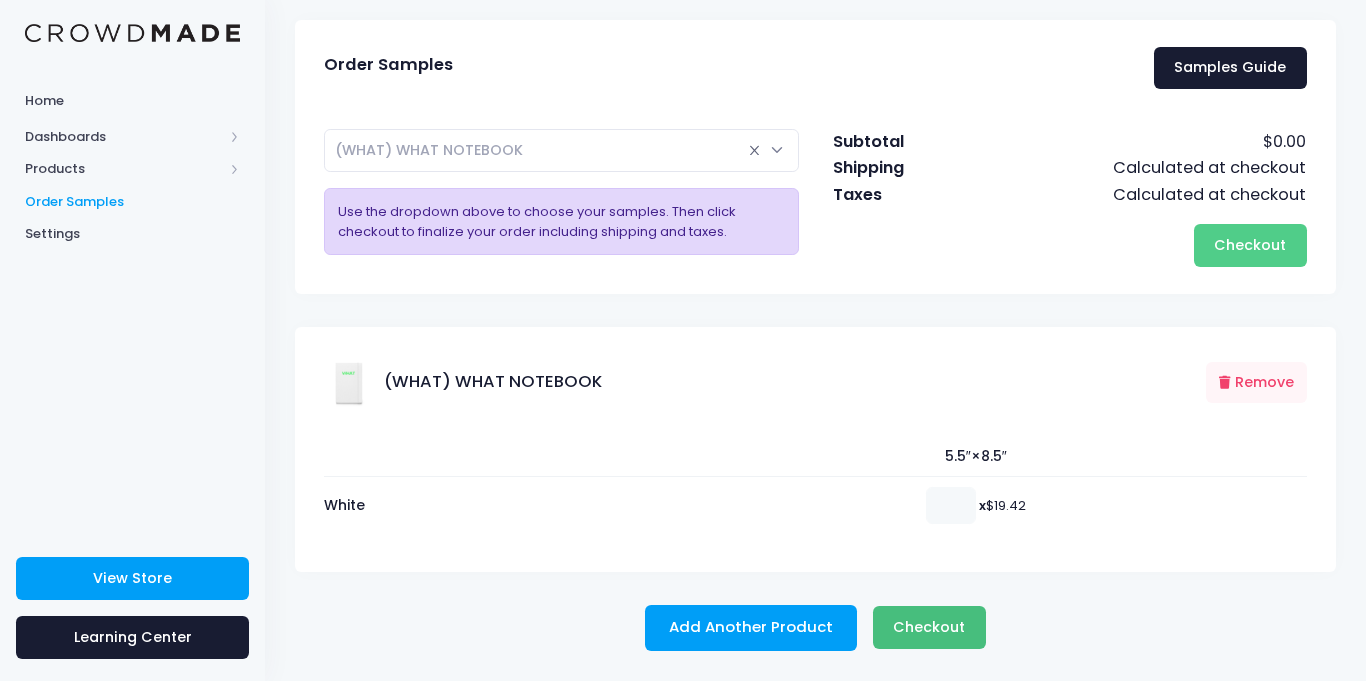 click on "Checkout" at bounding box center [929, 627] 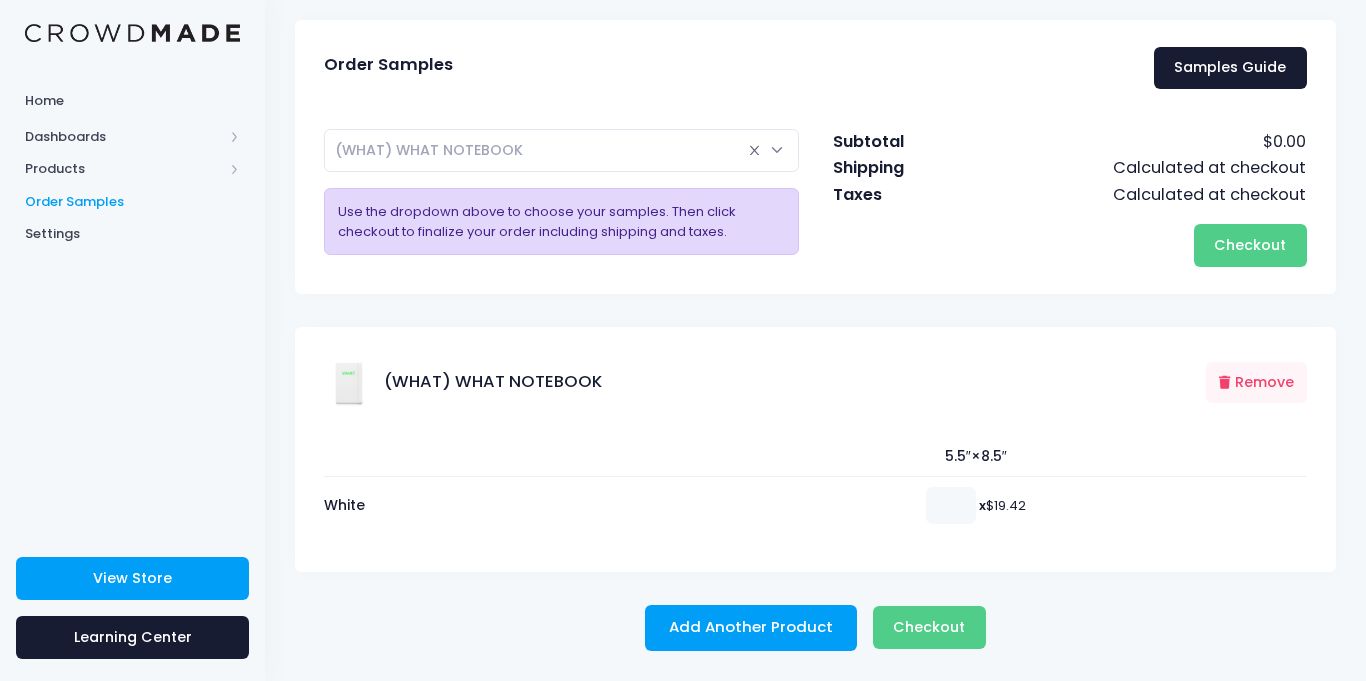 click on "× (WHAT) WHAT NOTEBOOK" at bounding box center (561, 150) 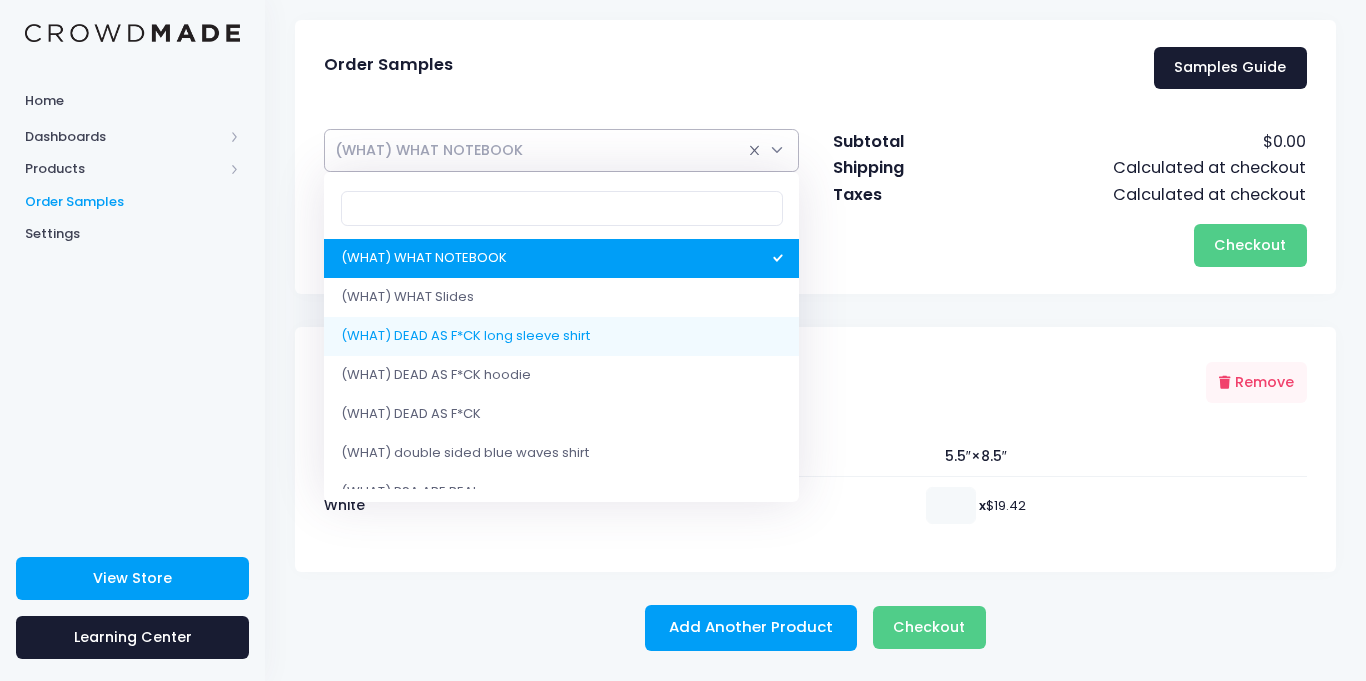 select on "10197494137106" 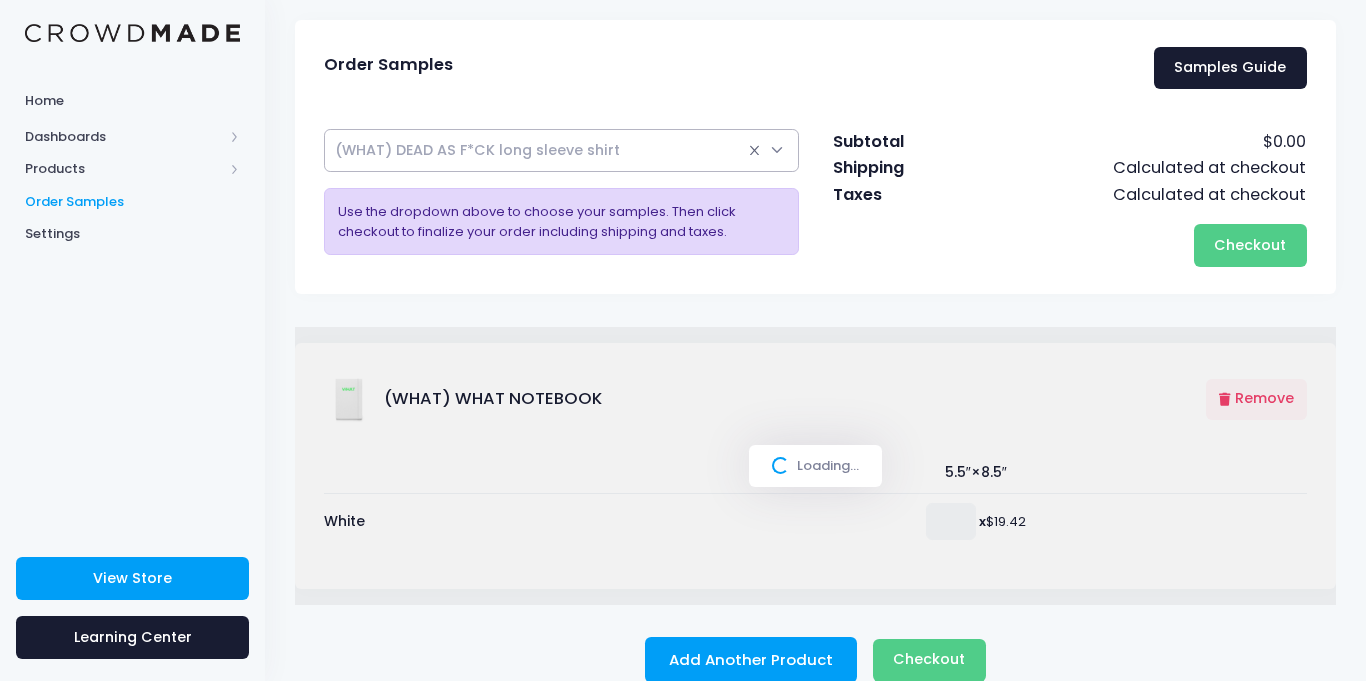 select 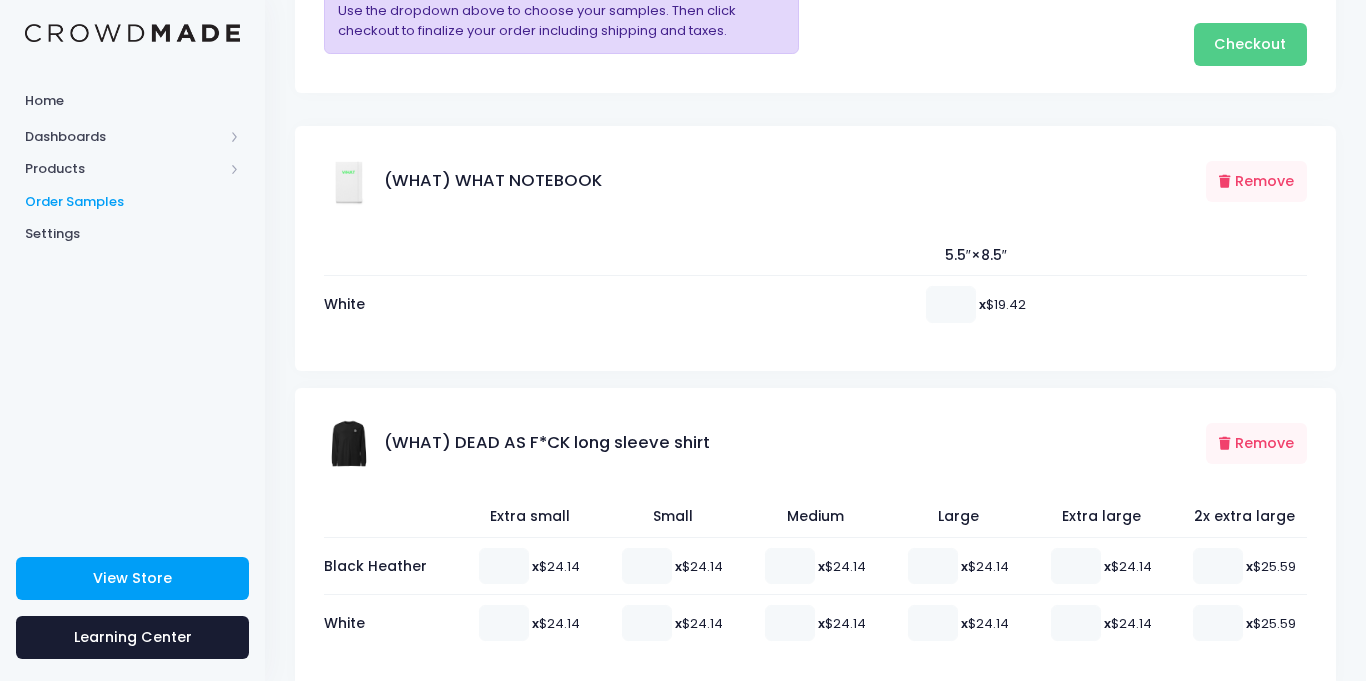 scroll, scrollTop: 393, scrollLeft: 0, axis: vertical 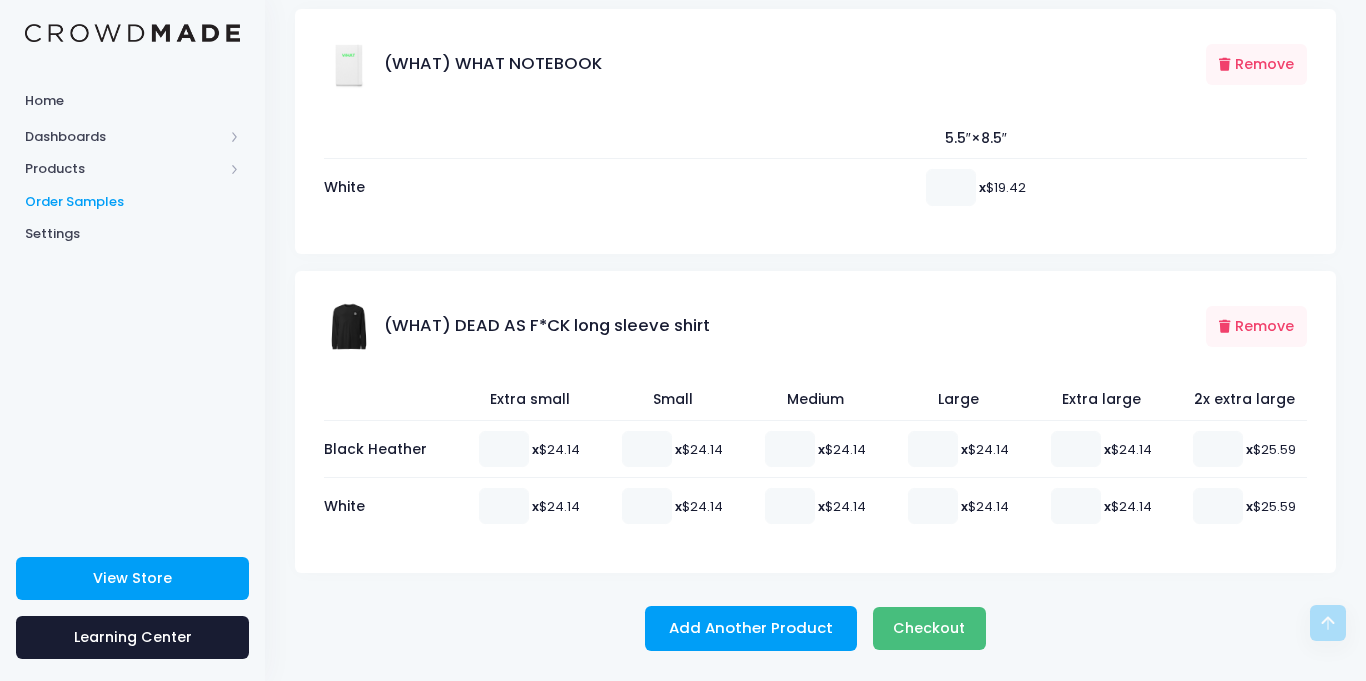 click on "Checkout" at bounding box center [929, 628] 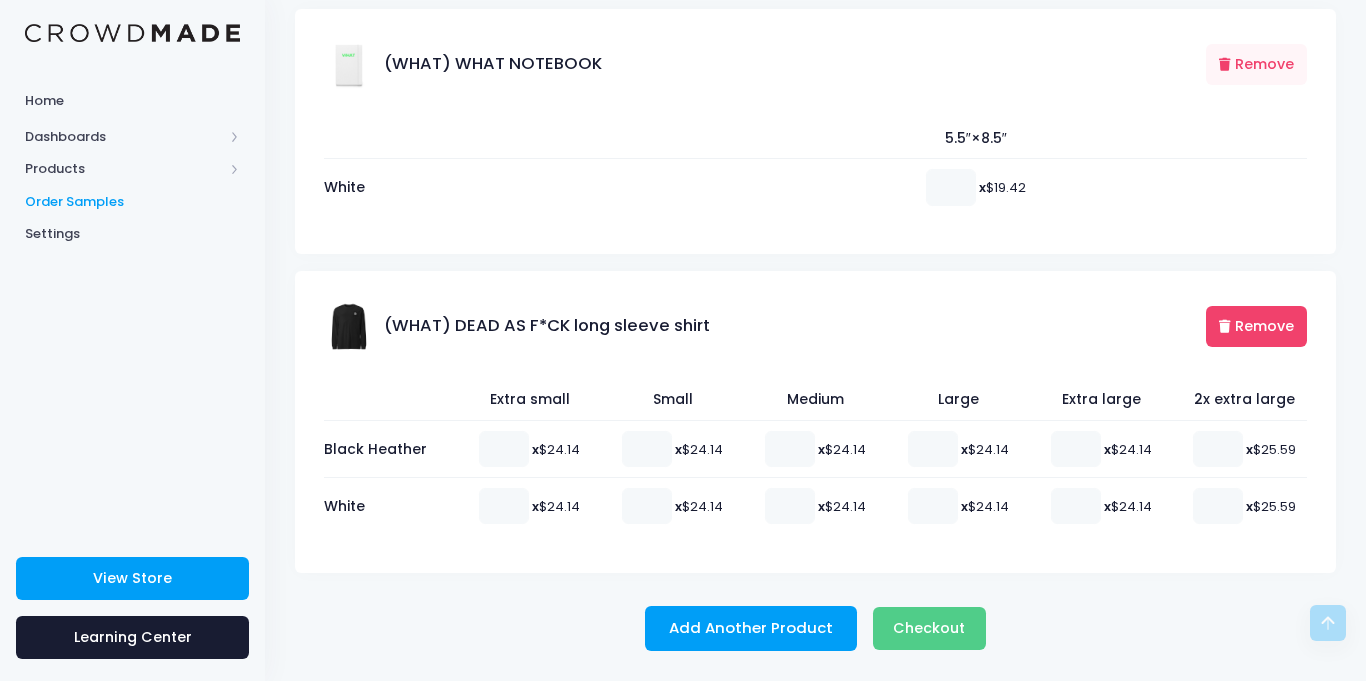 click on "Remove" at bounding box center (1256, 326) 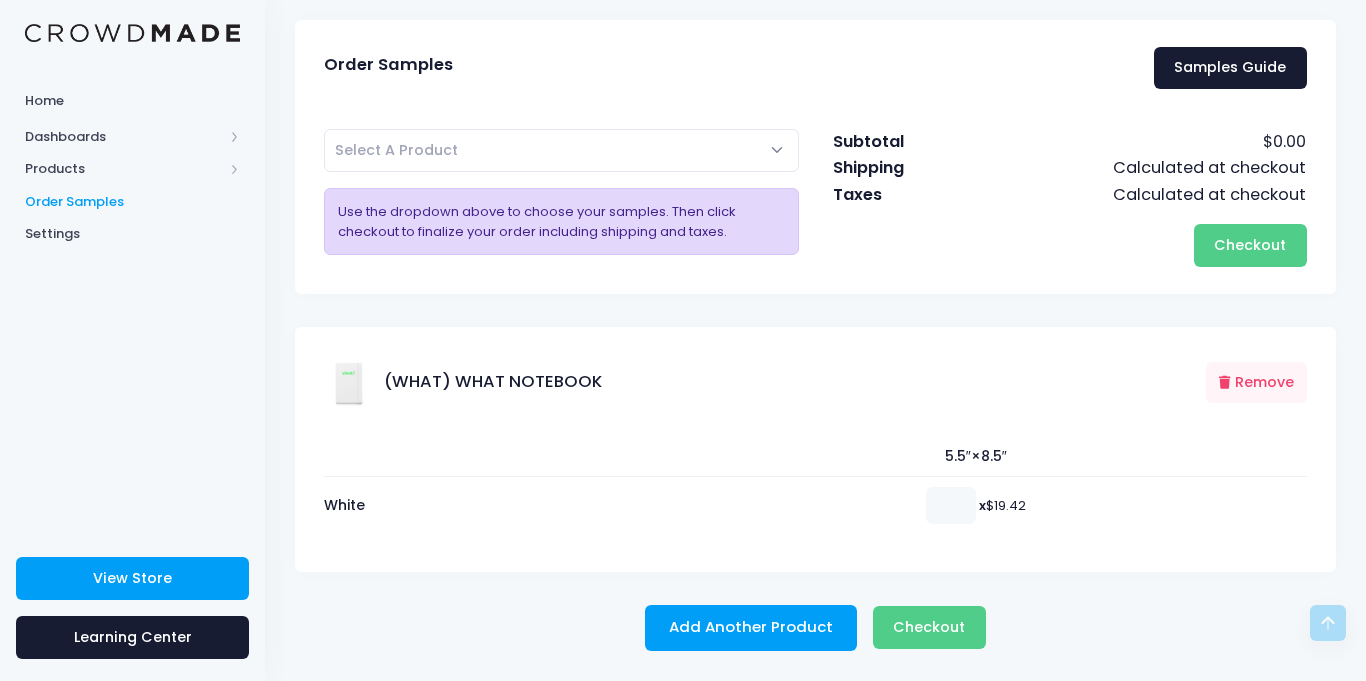 scroll, scrollTop: 75, scrollLeft: 0, axis: vertical 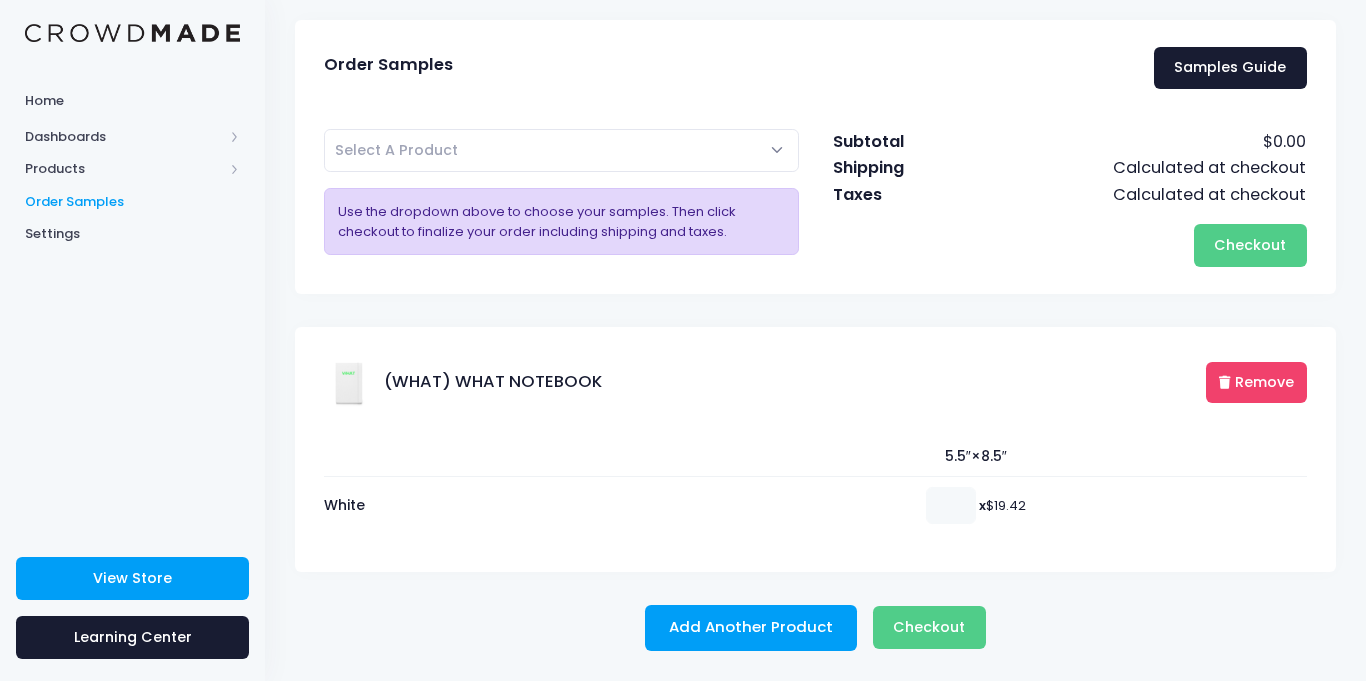 click on "Remove" at bounding box center [1256, 382] 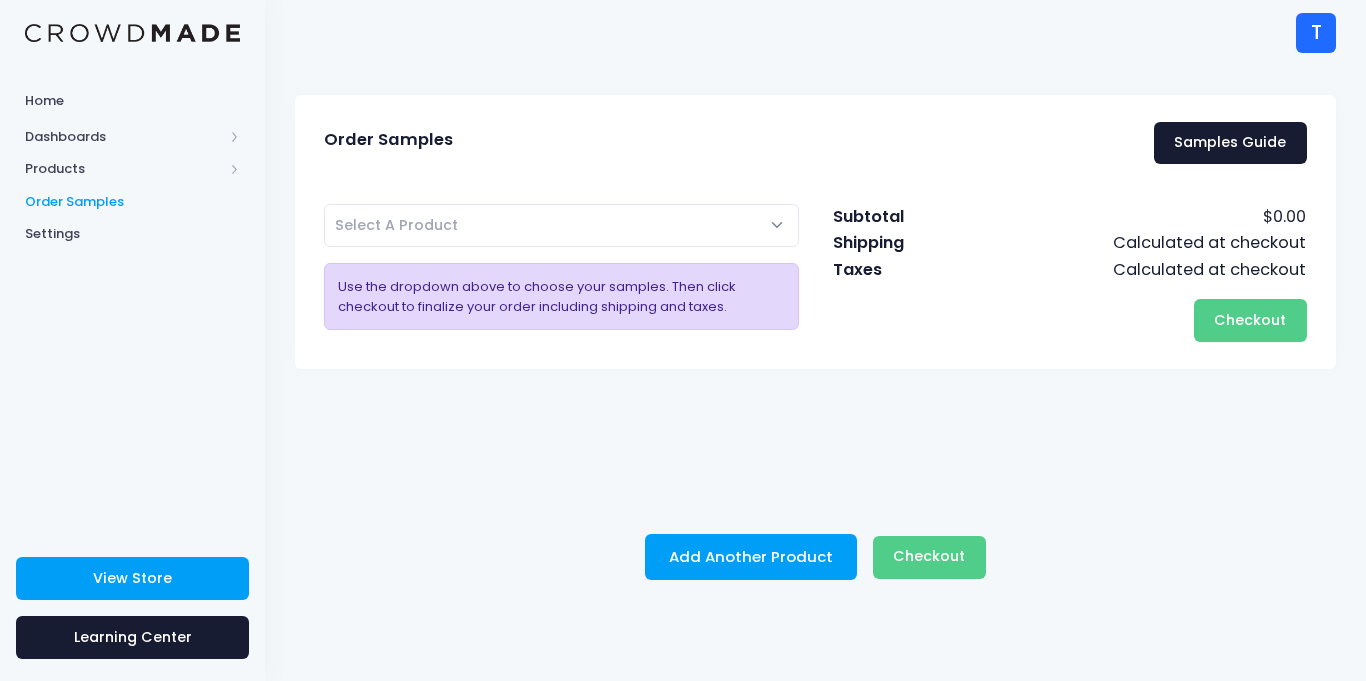 scroll, scrollTop: 0, scrollLeft: 0, axis: both 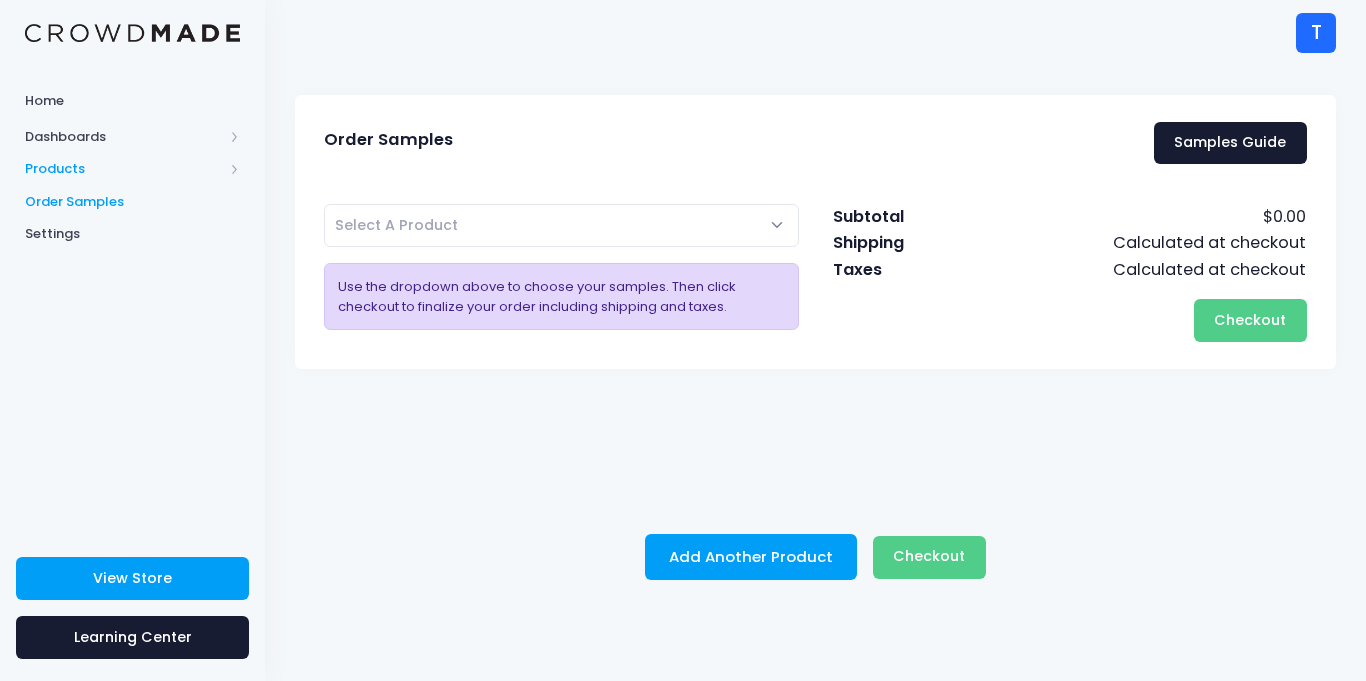 click on "Products" at bounding box center [132, 169] 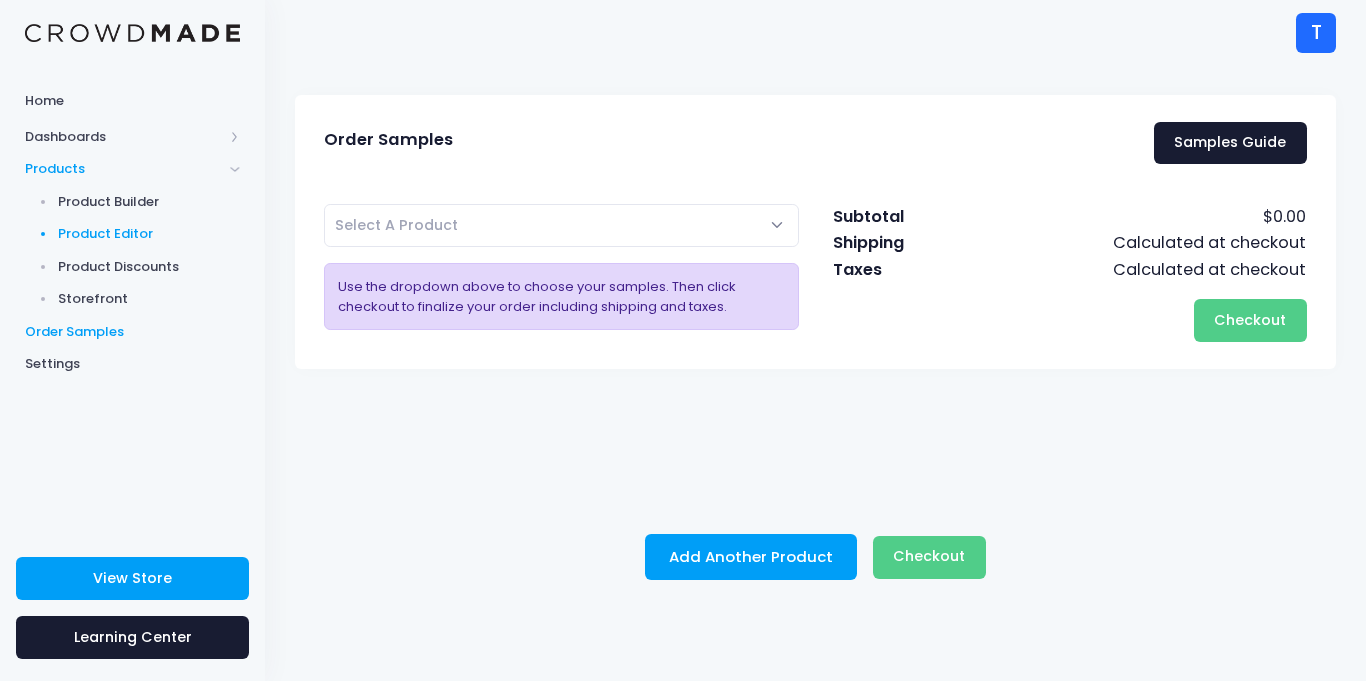 click on "Product Editor" at bounding box center (149, 234) 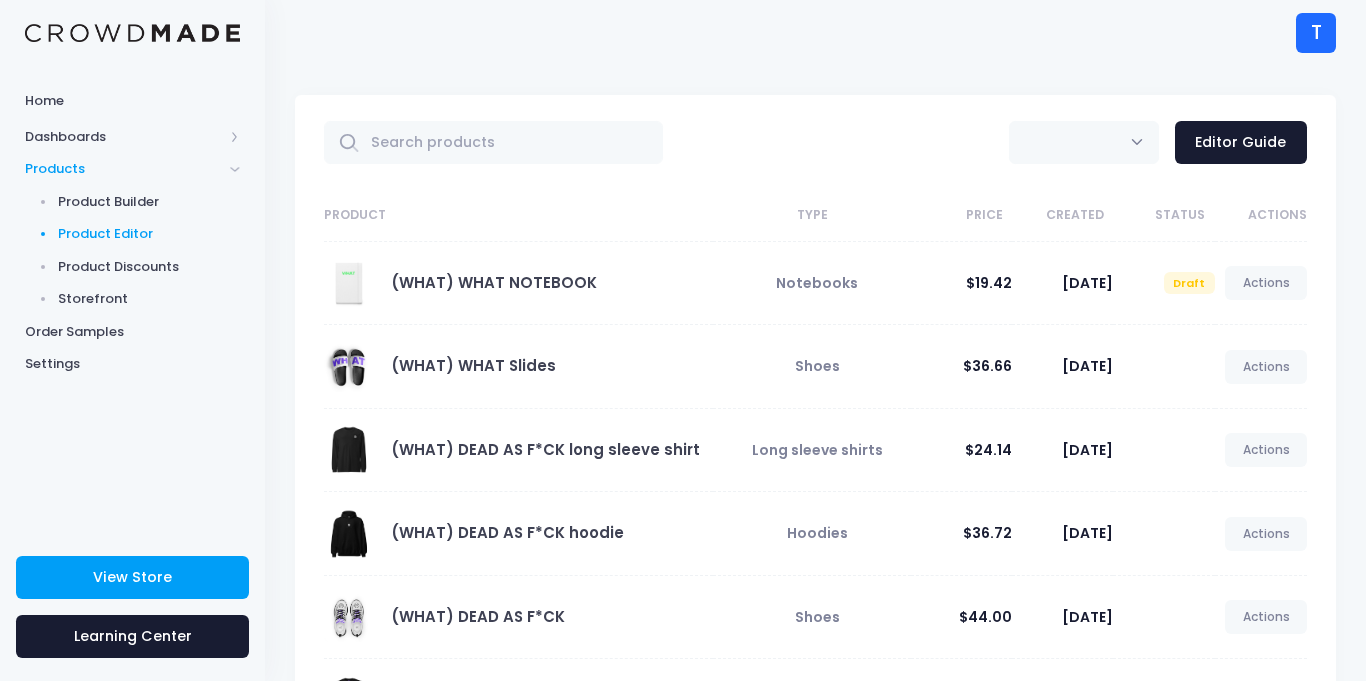 scroll, scrollTop: 0, scrollLeft: 0, axis: both 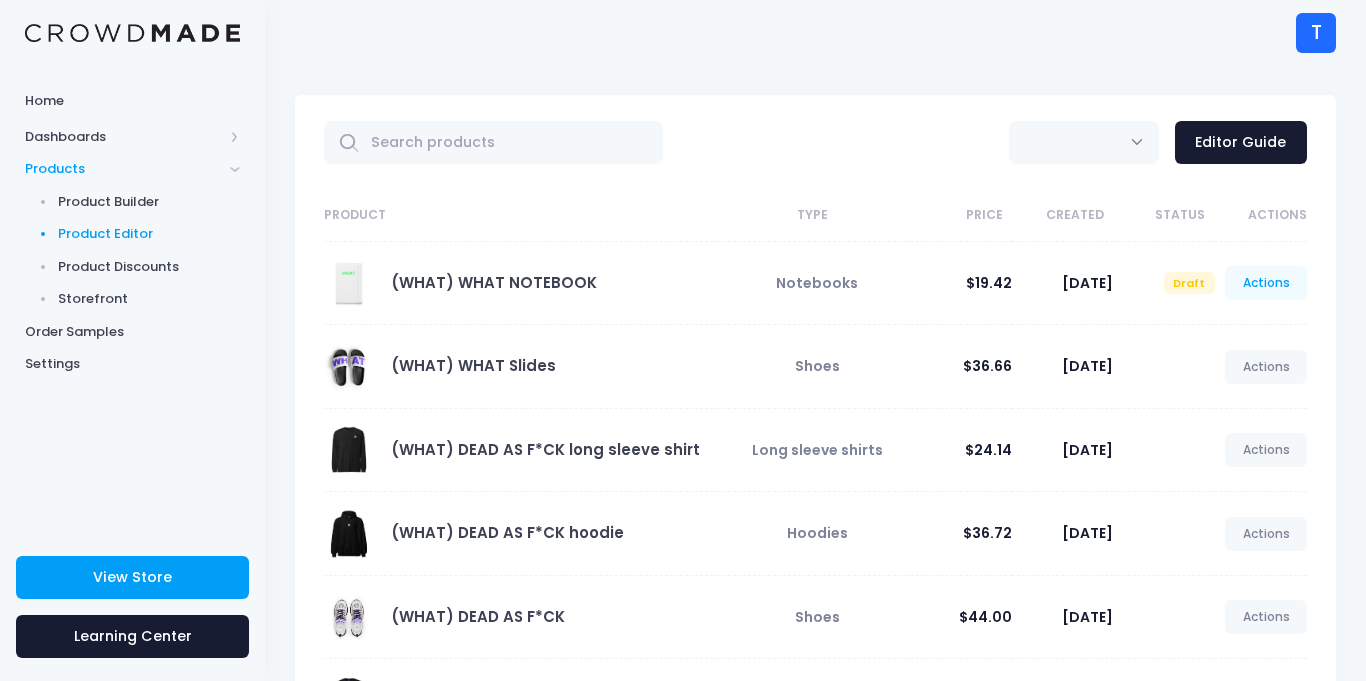 click on "Actions" at bounding box center [1266, 283] 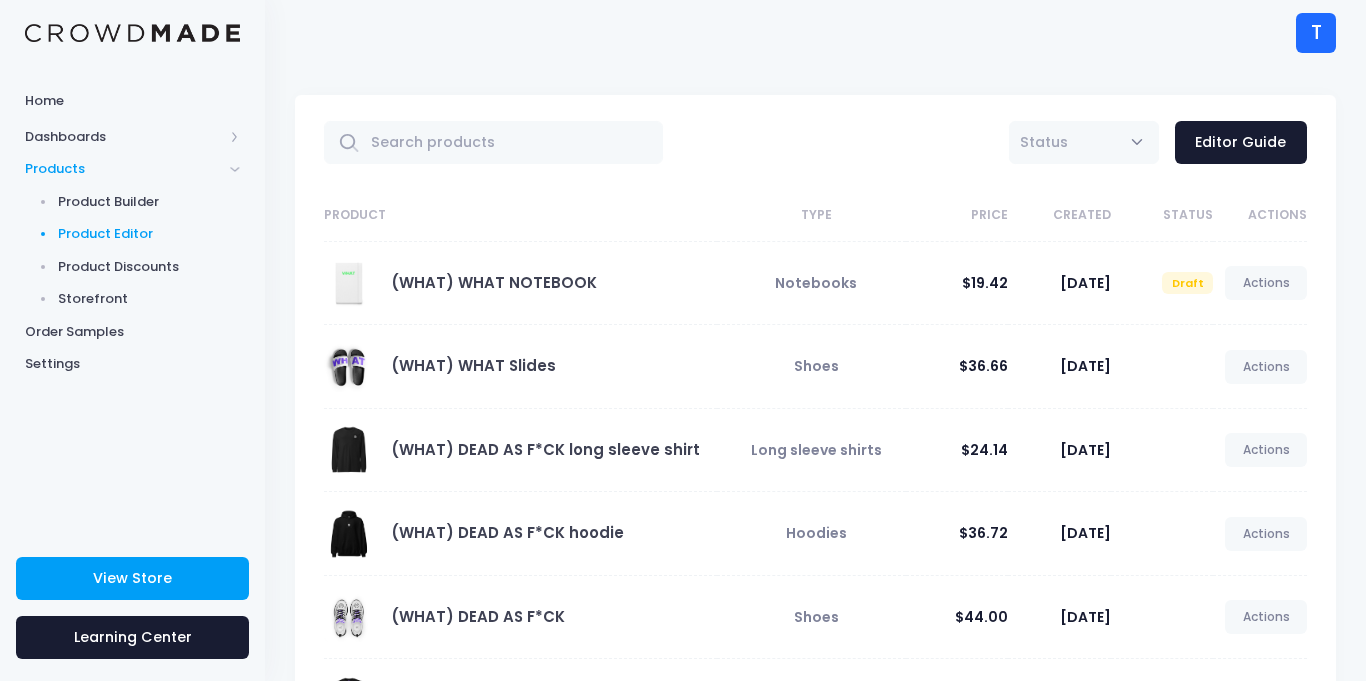 click on "Actions" at bounding box center [1266, 283] 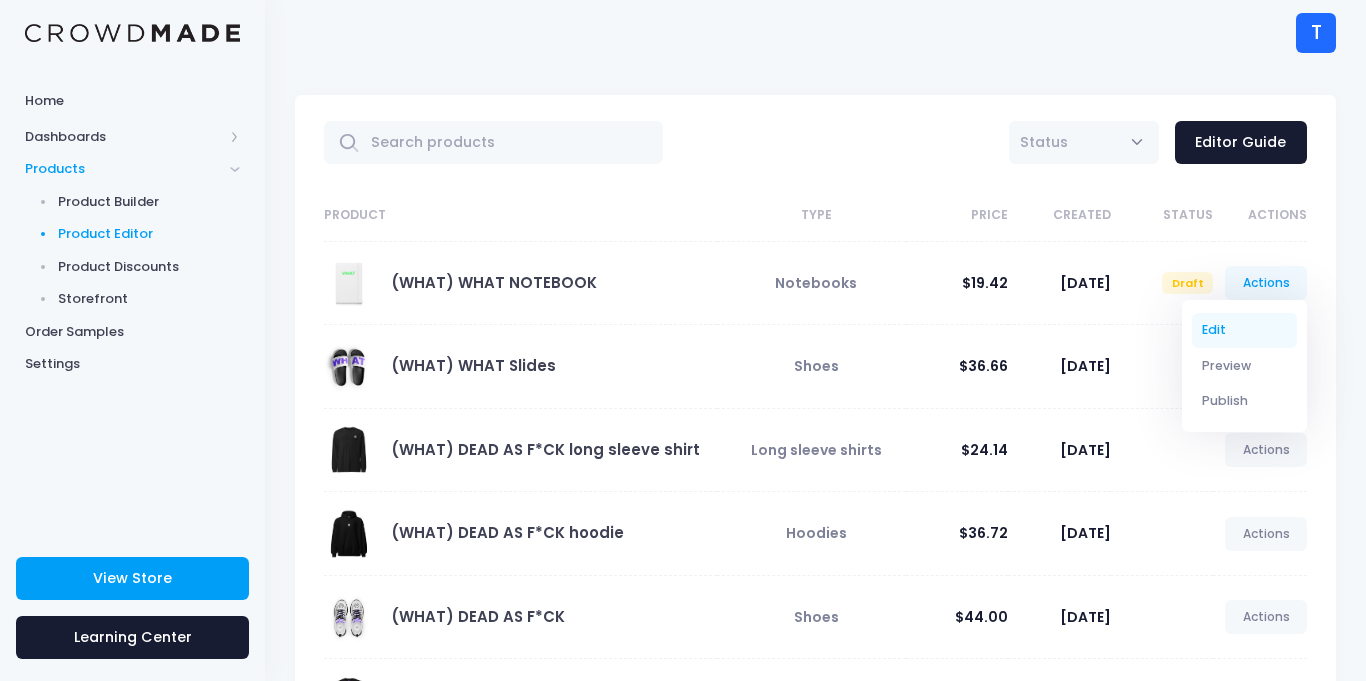 click on "Edit" at bounding box center (1245, 330) 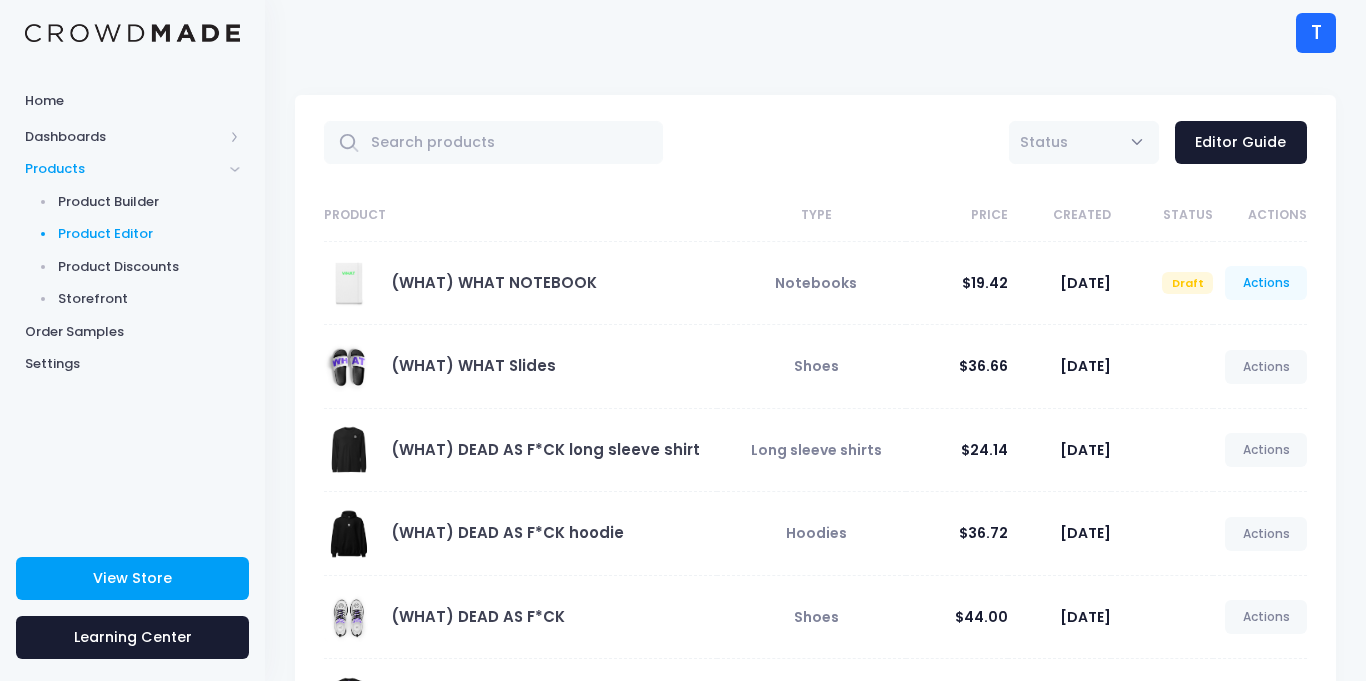 click on "Actions" at bounding box center [1266, 283] 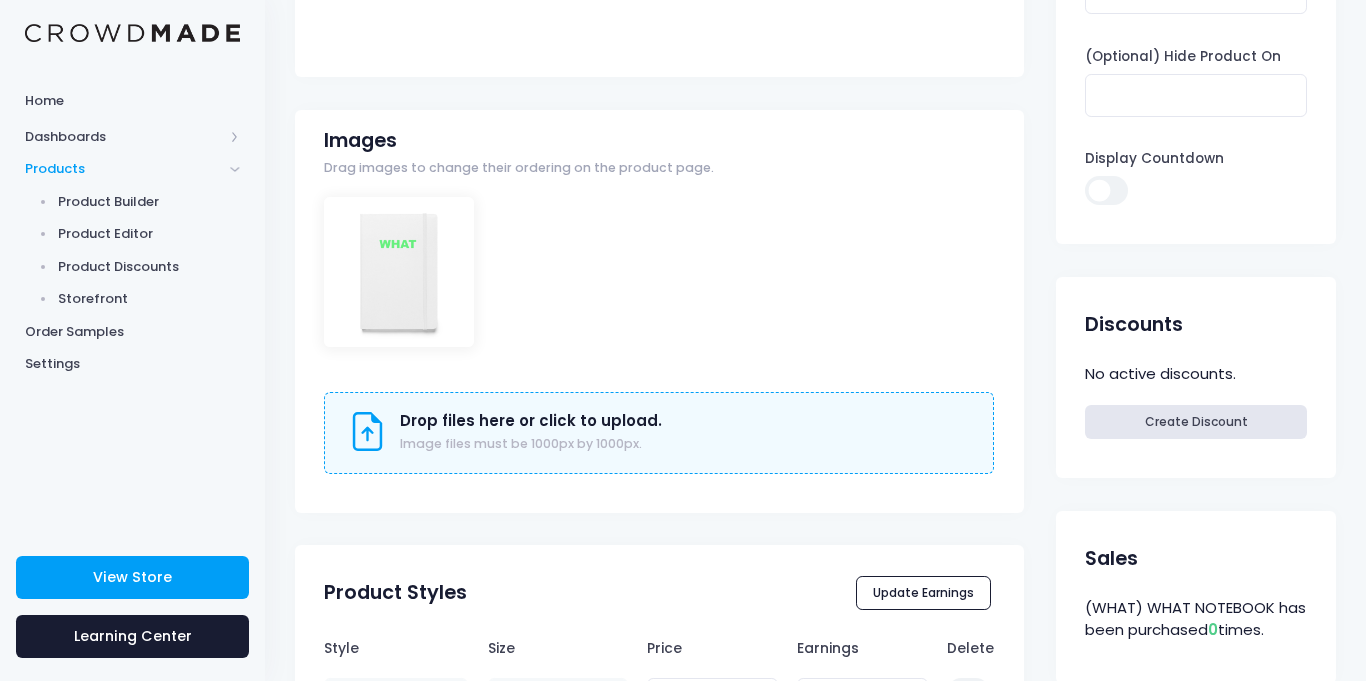 scroll, scrollTop: 551, scrollLeft: 0, axis: vertical 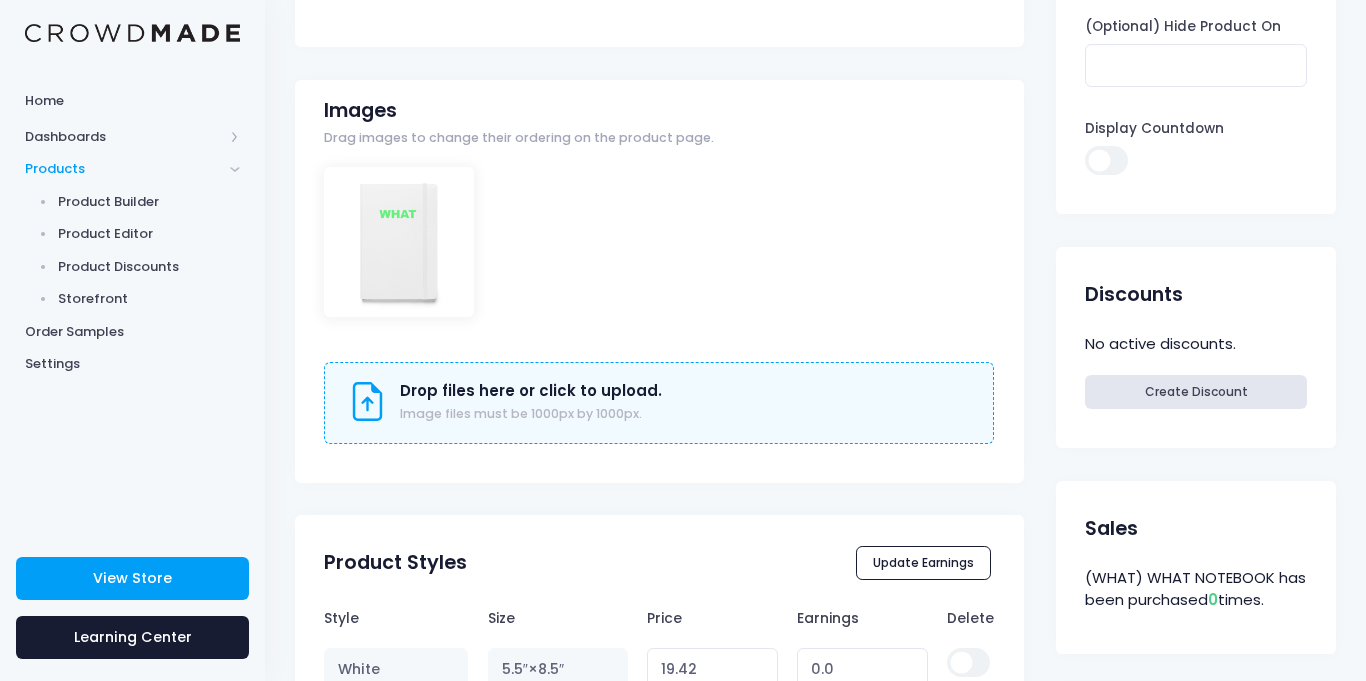 click at bounding box center [399, 242] 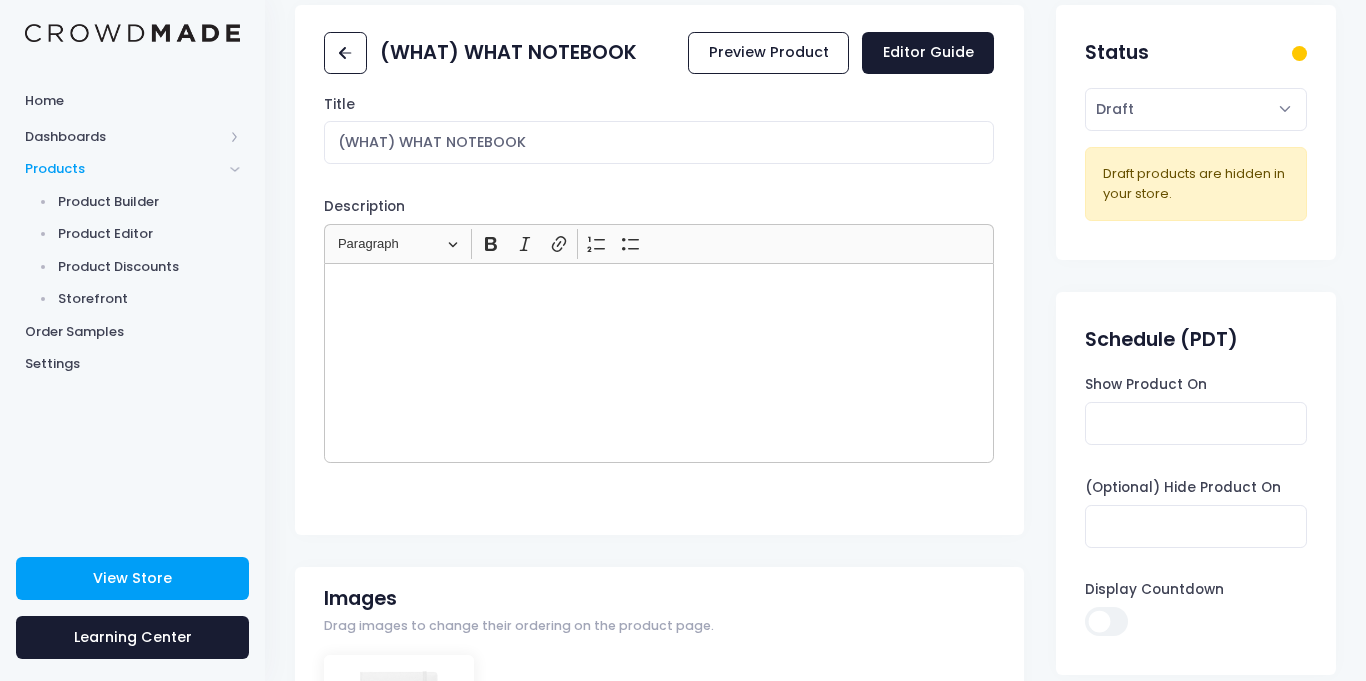 scroll, scrollTop: 0, scrollLeft: 0, axis: both 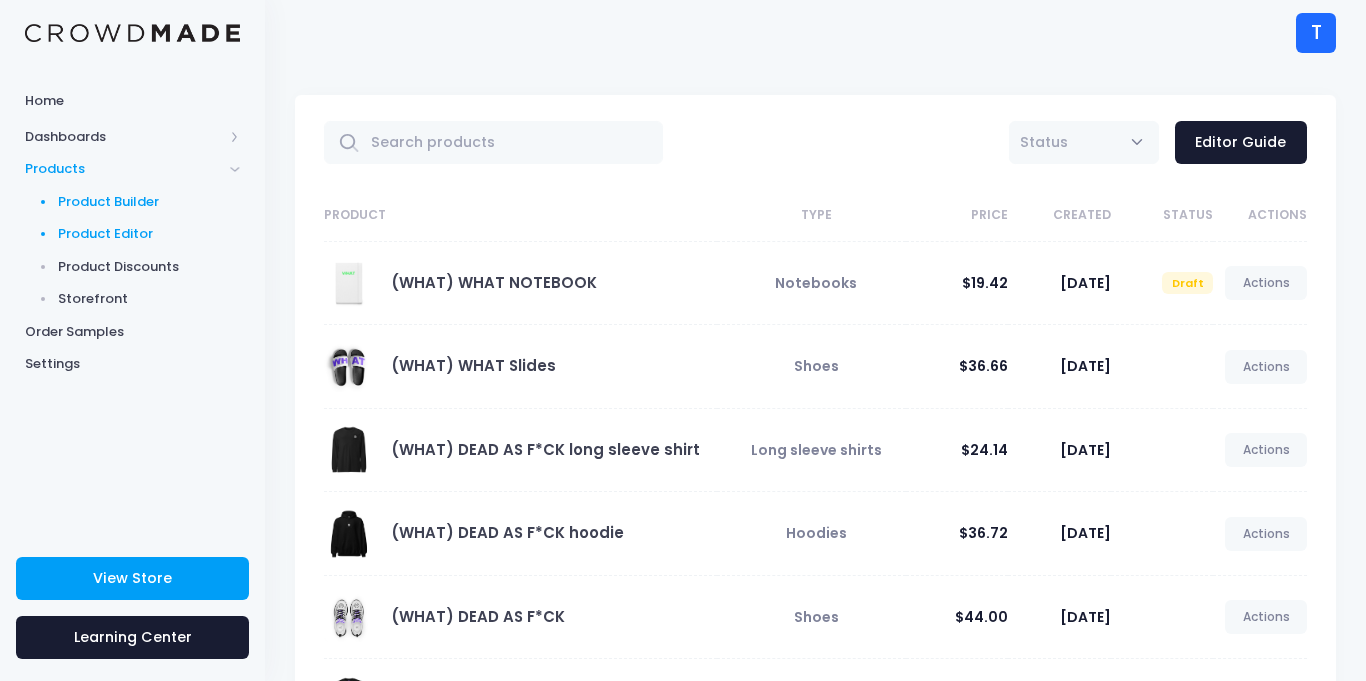 click on "Product Builder" at bounding box center (149, 202) 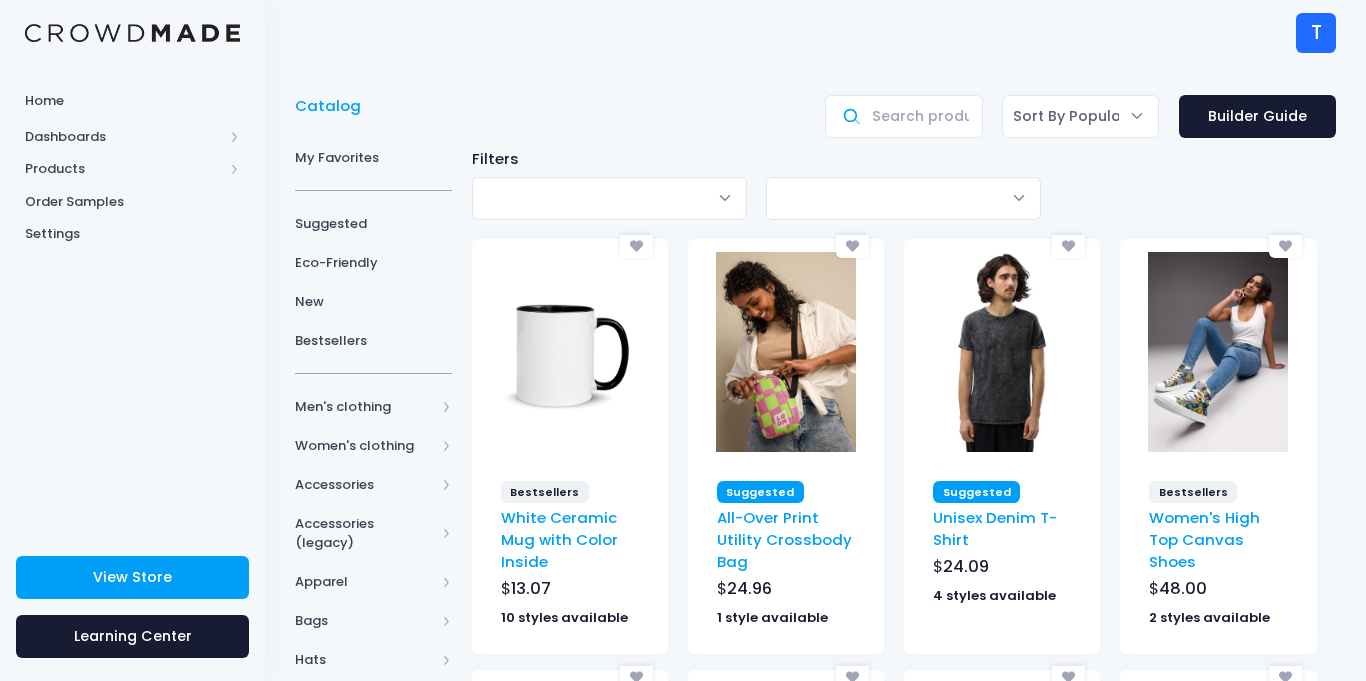 scroll, scrollTop: 0, scrollLeft: 0, axis: both 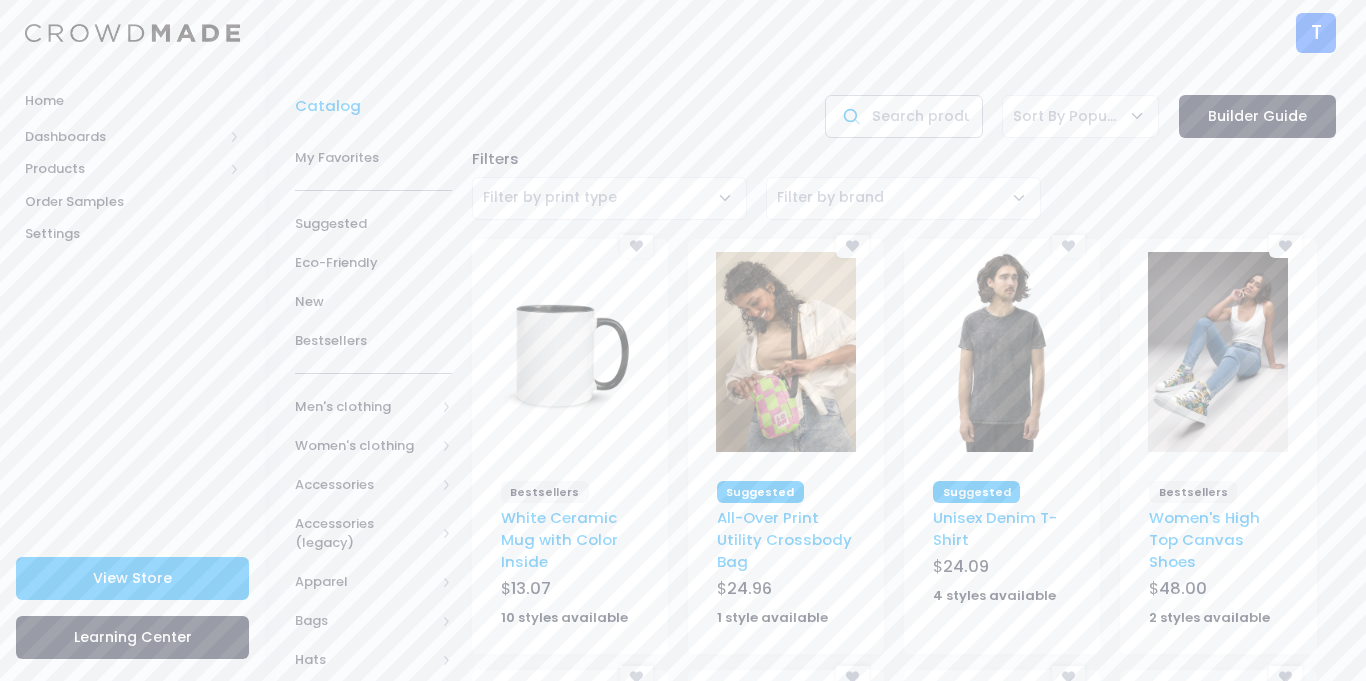 click at bounding box center [903, 116] 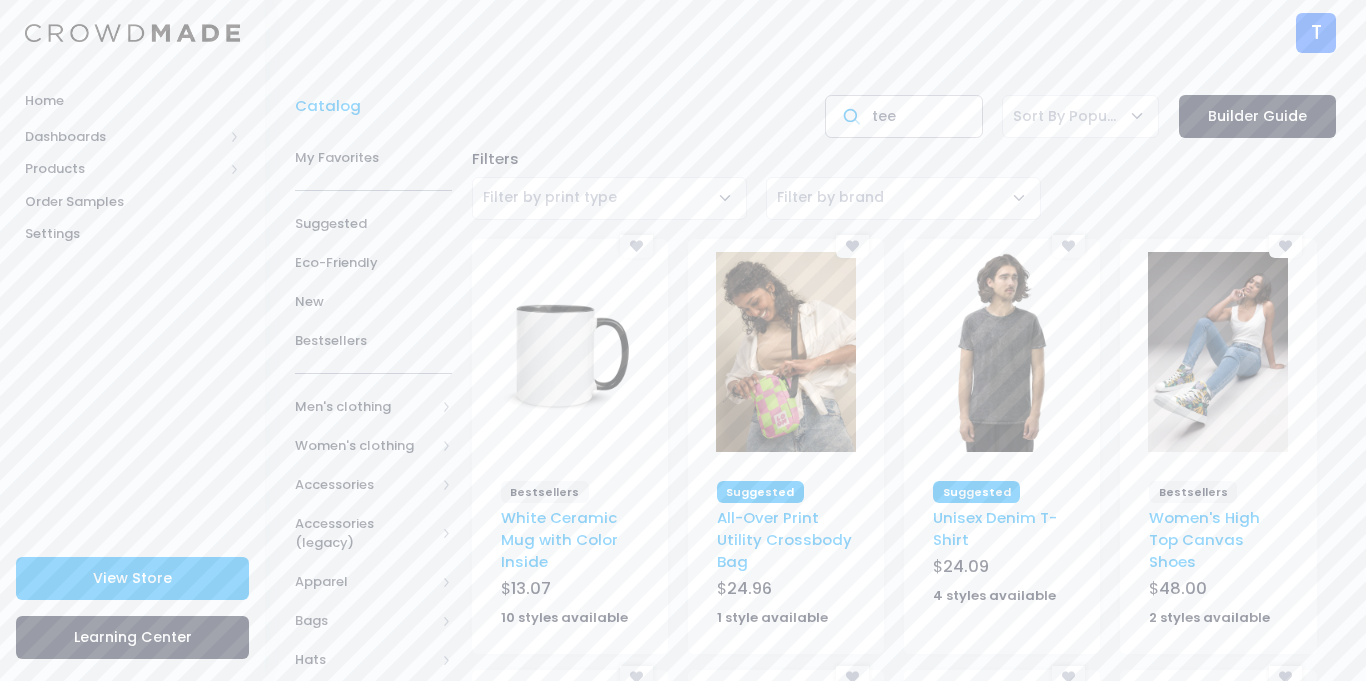 type on "tee" 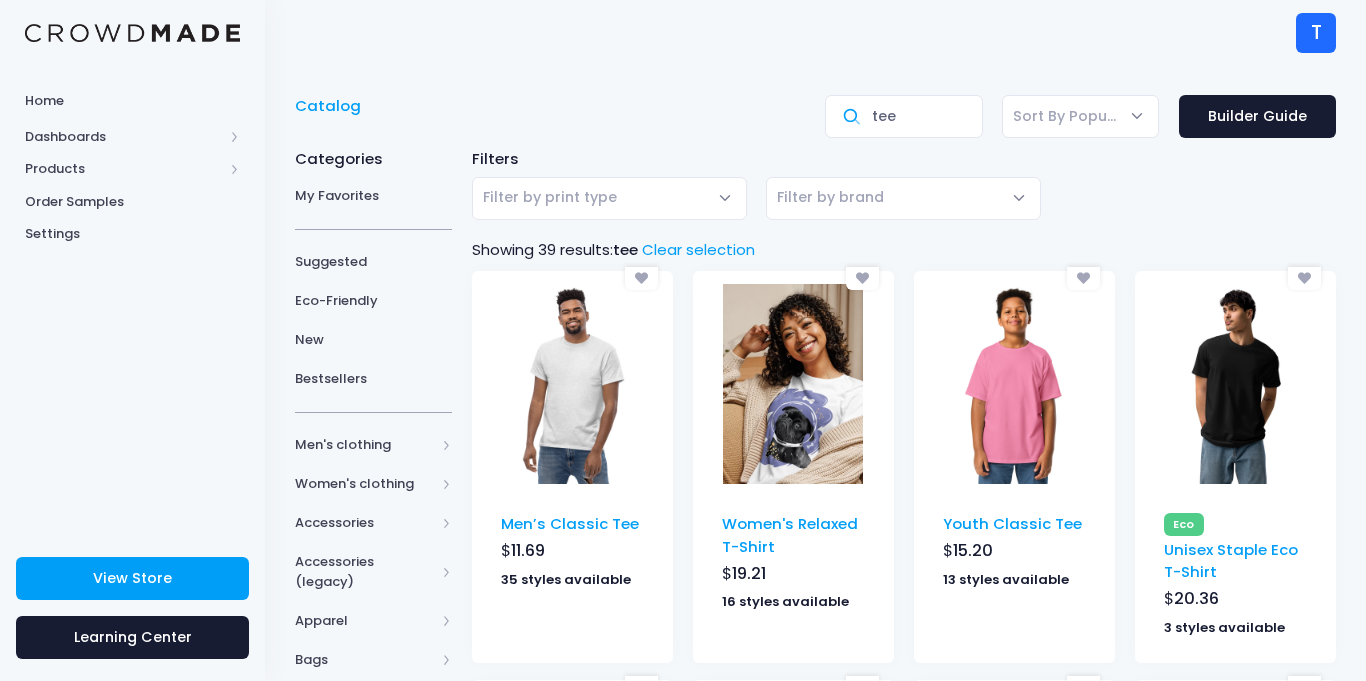 scroll, scrollTop: 0, scrollLeft: 0, axis: both 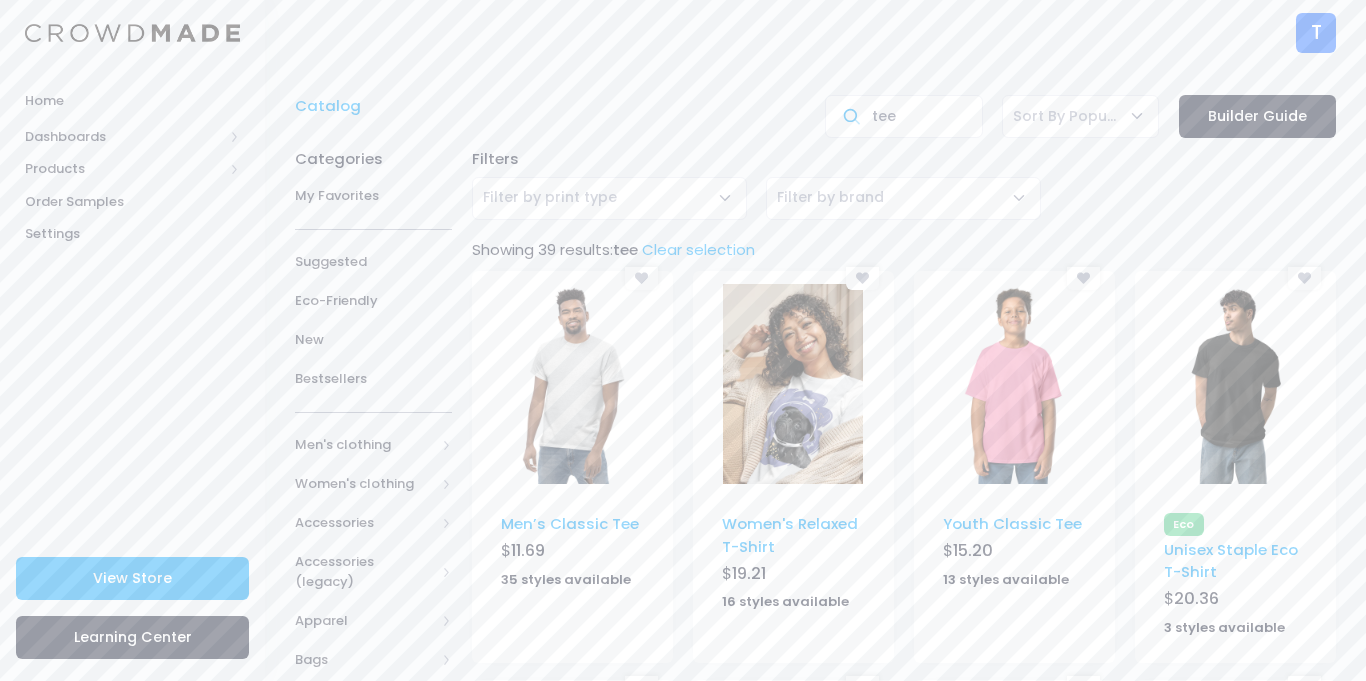 click at bounding box center (572, 384) 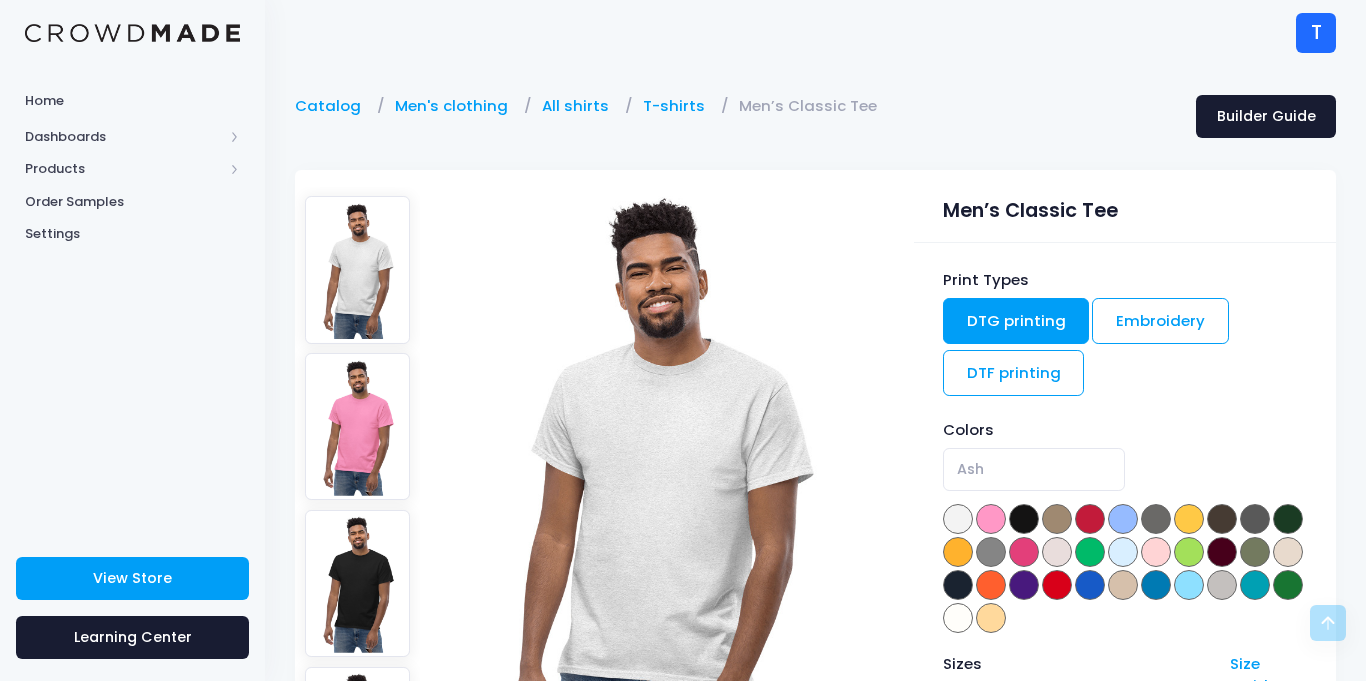 scroll, scrollTop: 505, scrollLeft: 0, axis: vertical 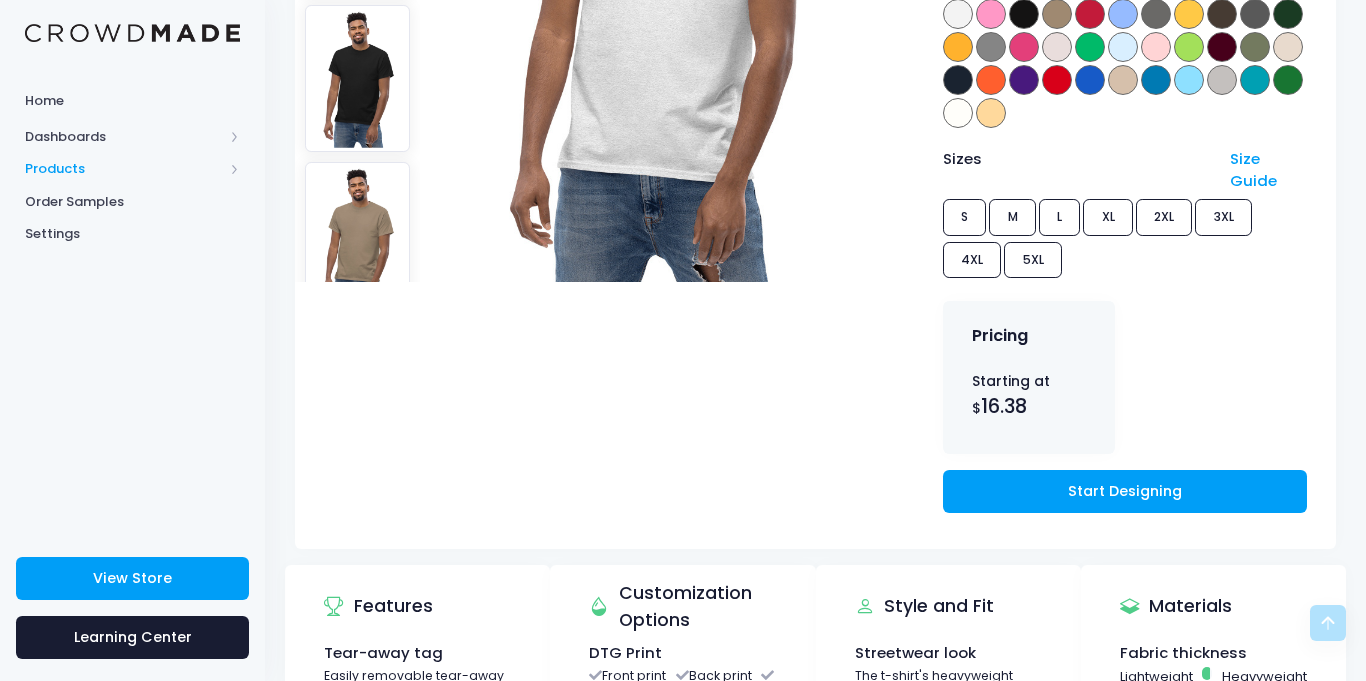 click on "Products" at bounding box center [124, 169] 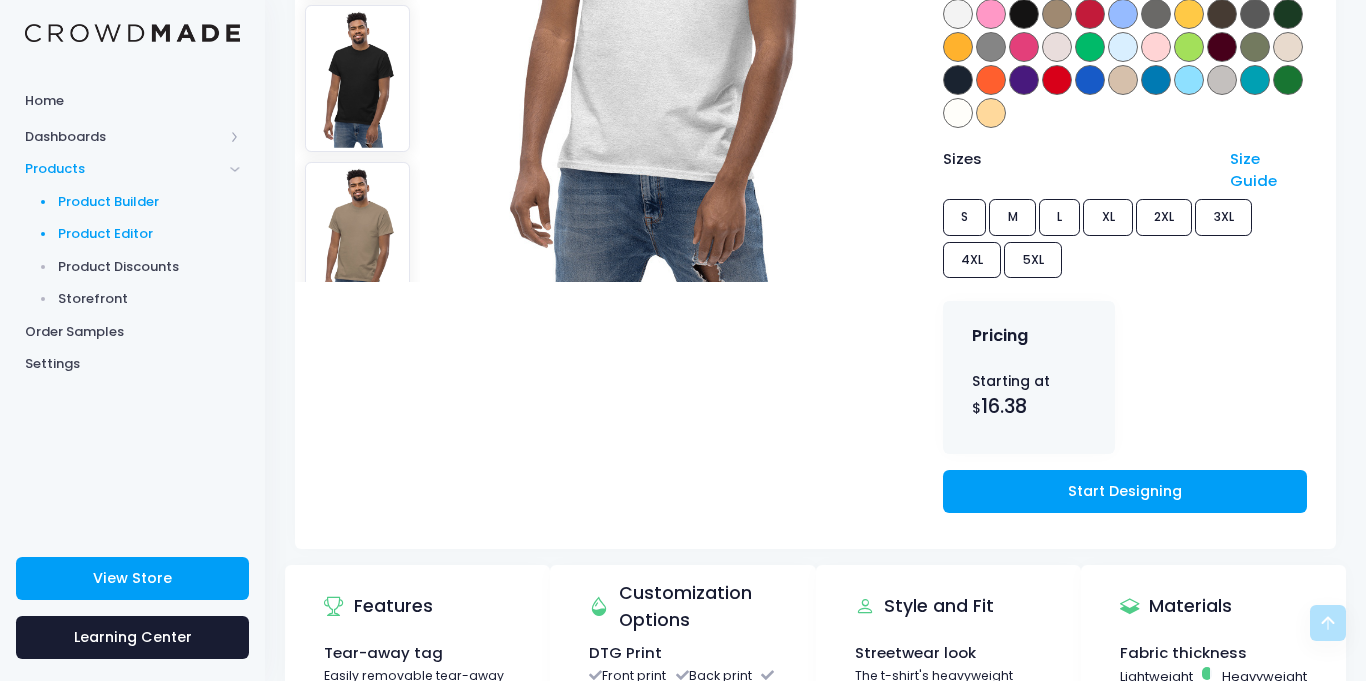 click on "Product Editor" at bounding box center [149, 234] 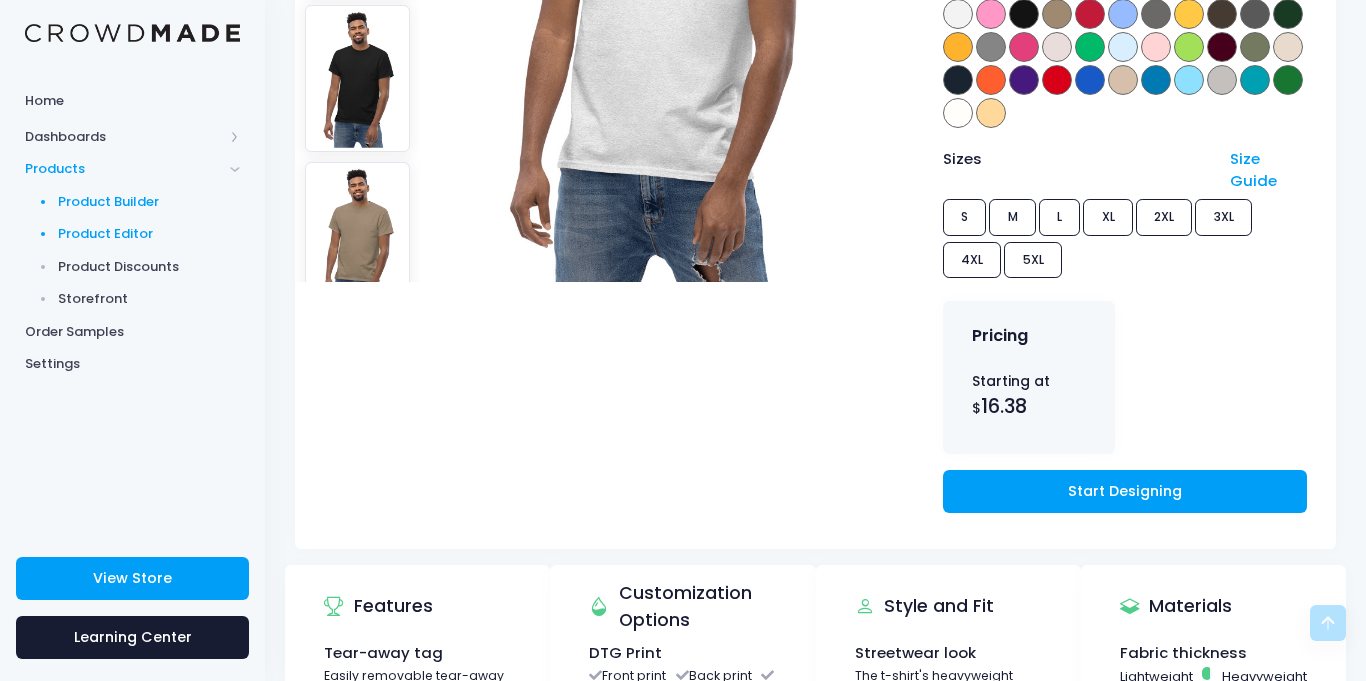 click on "Product Editor" at bounding box center [149, 234] 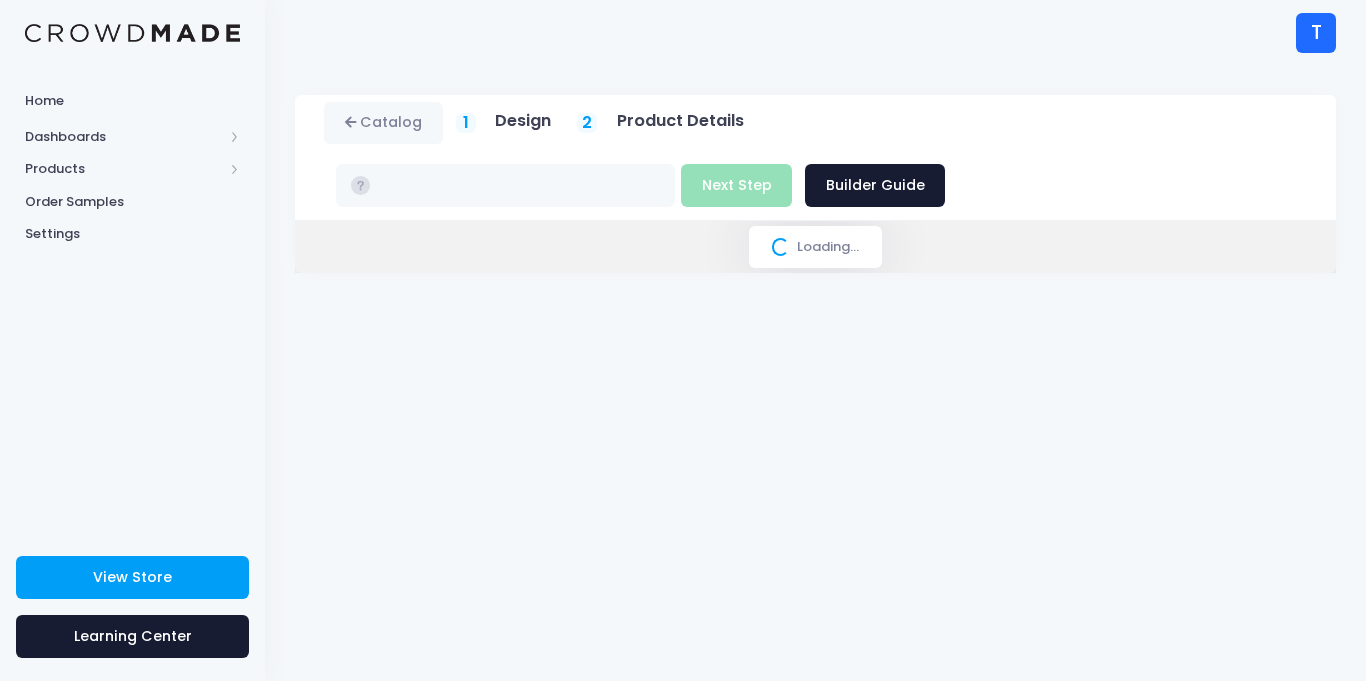 scroll, scrollTop: 0, scrollLeft: 0, axis: both 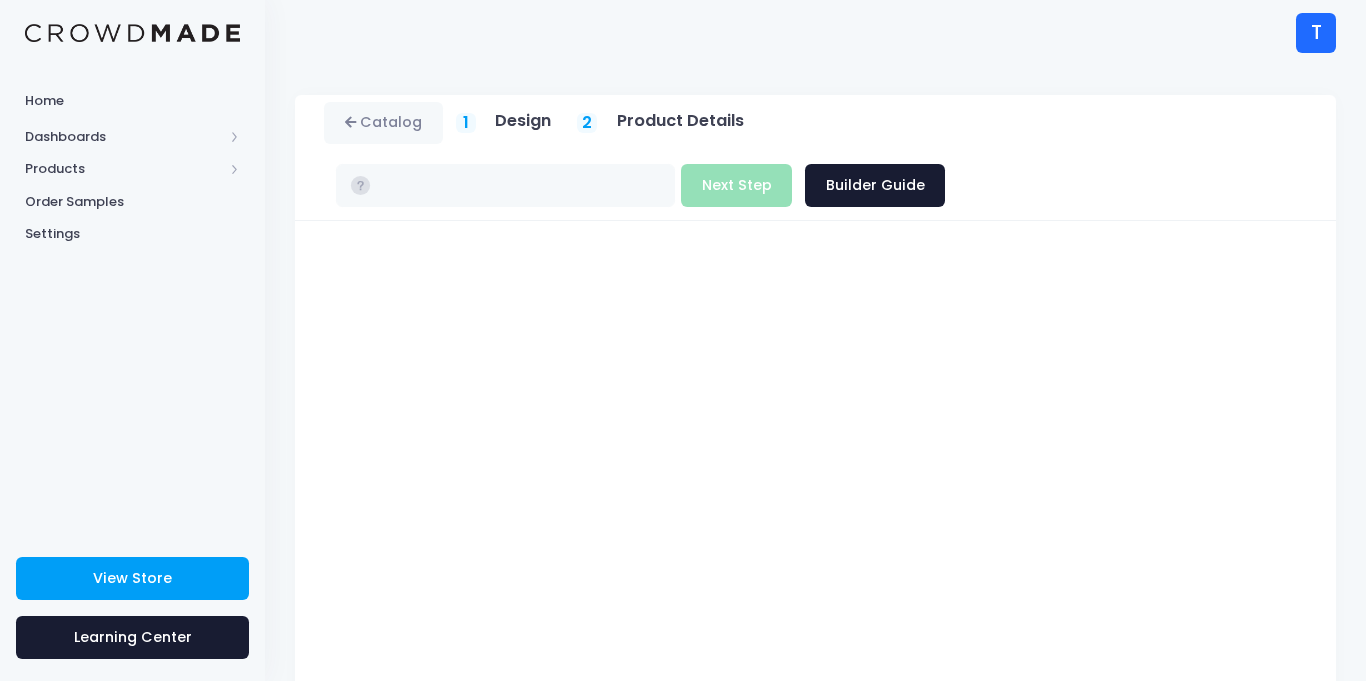 type on "$16.38 - $22.18" 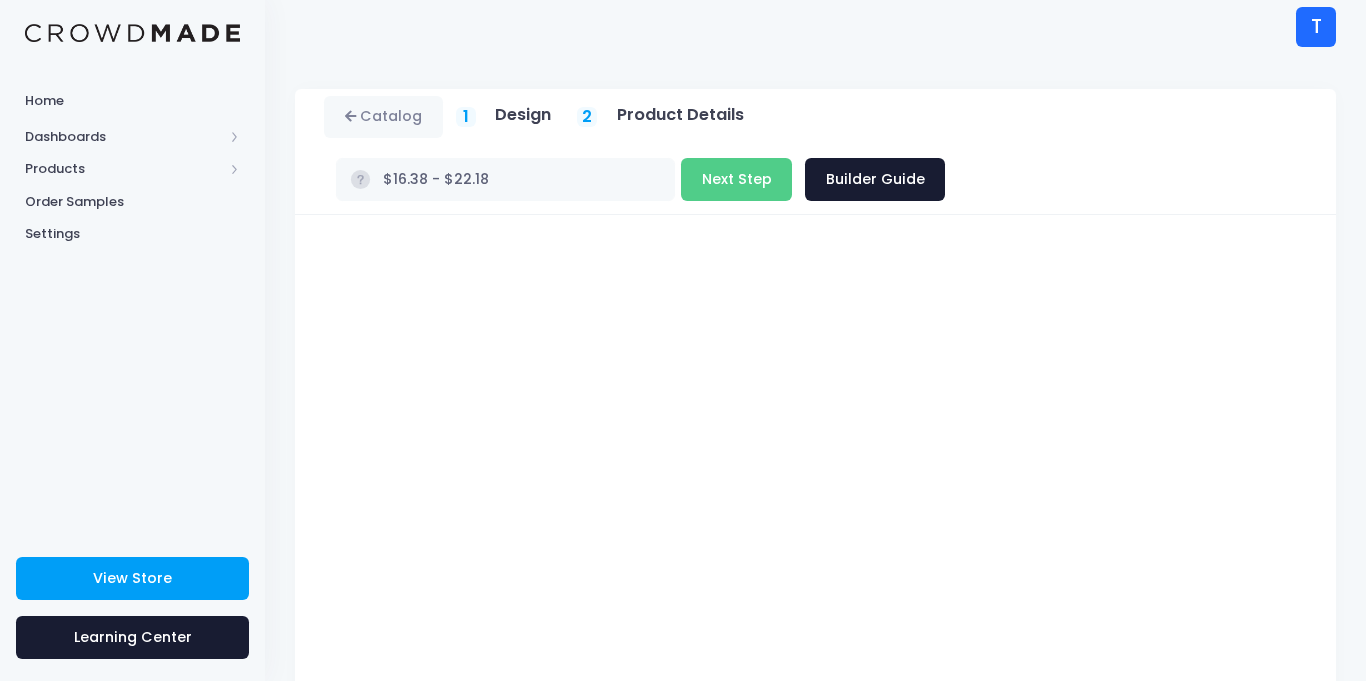 scroll, scrollTop: 0, scrollLeft: 0, axis: both 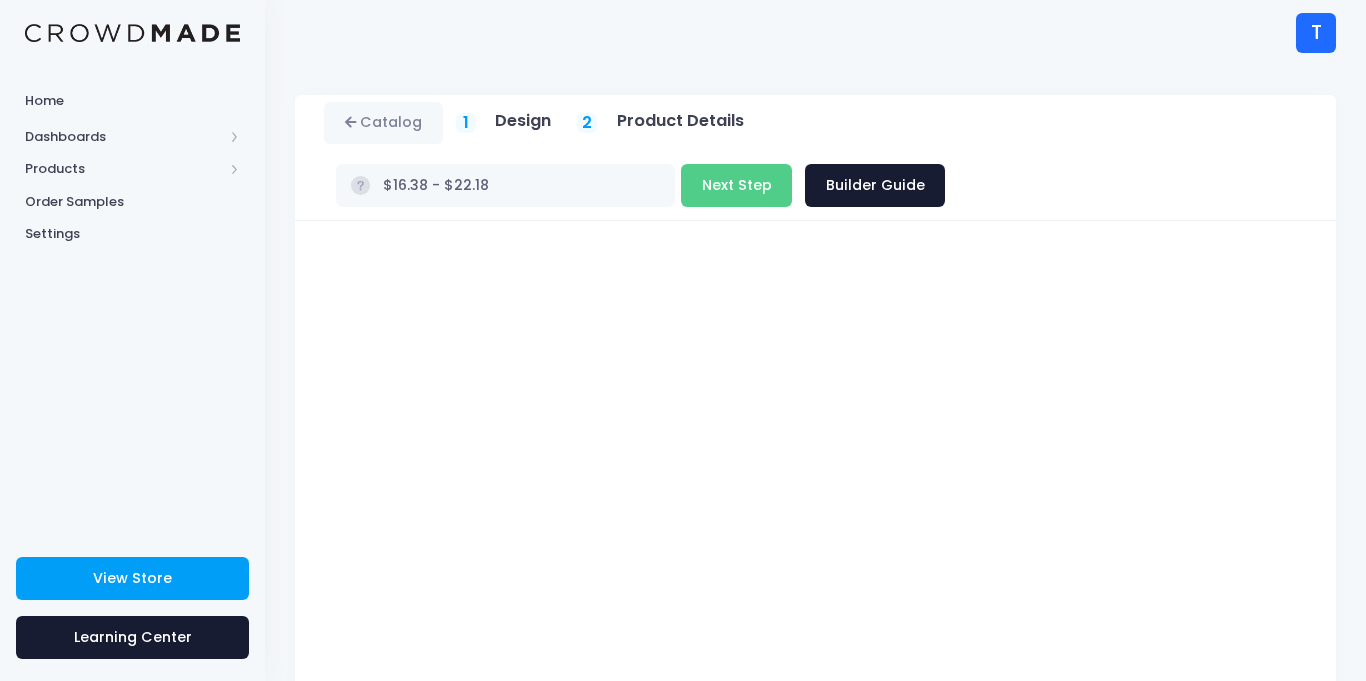 click on "Men’s Classic Tee
Product title
Set your earnings
$
0.0
Earnings can't be less than 0.
$" at bounding box center (815, 600) 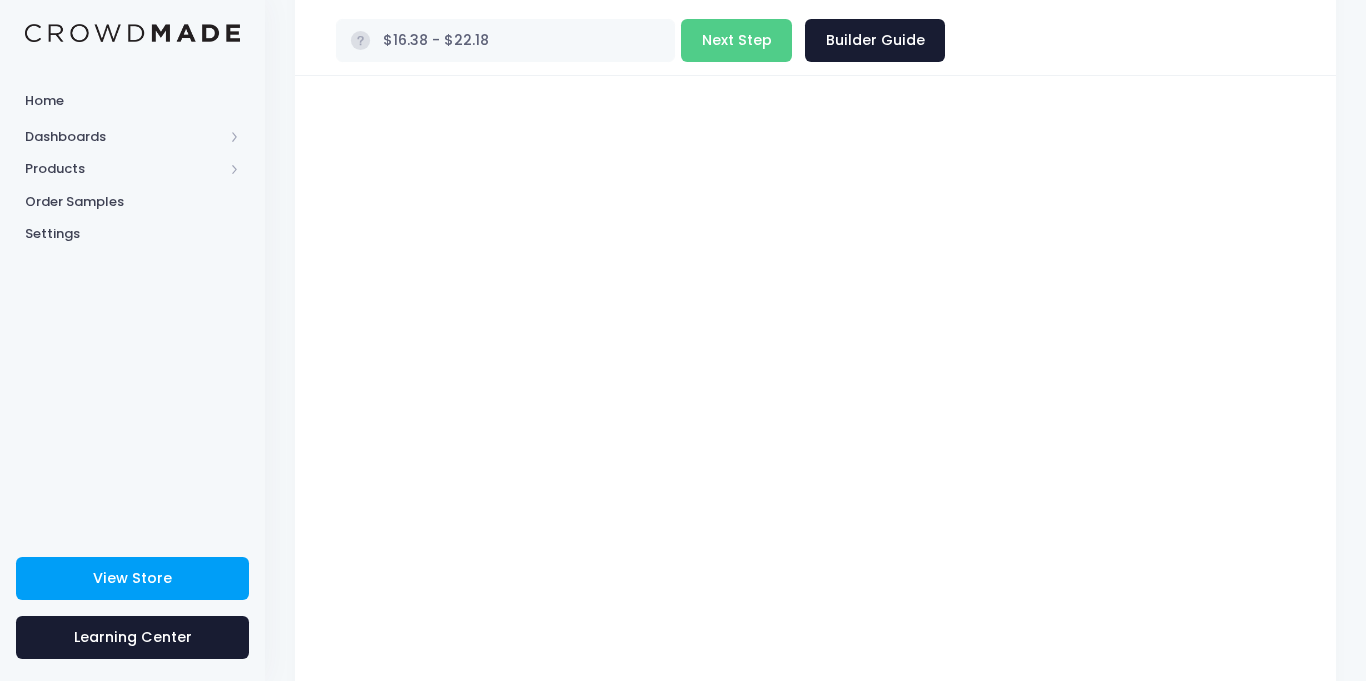 scroll, scrollTop: 152, scrollLeft: 0, axis: vertical 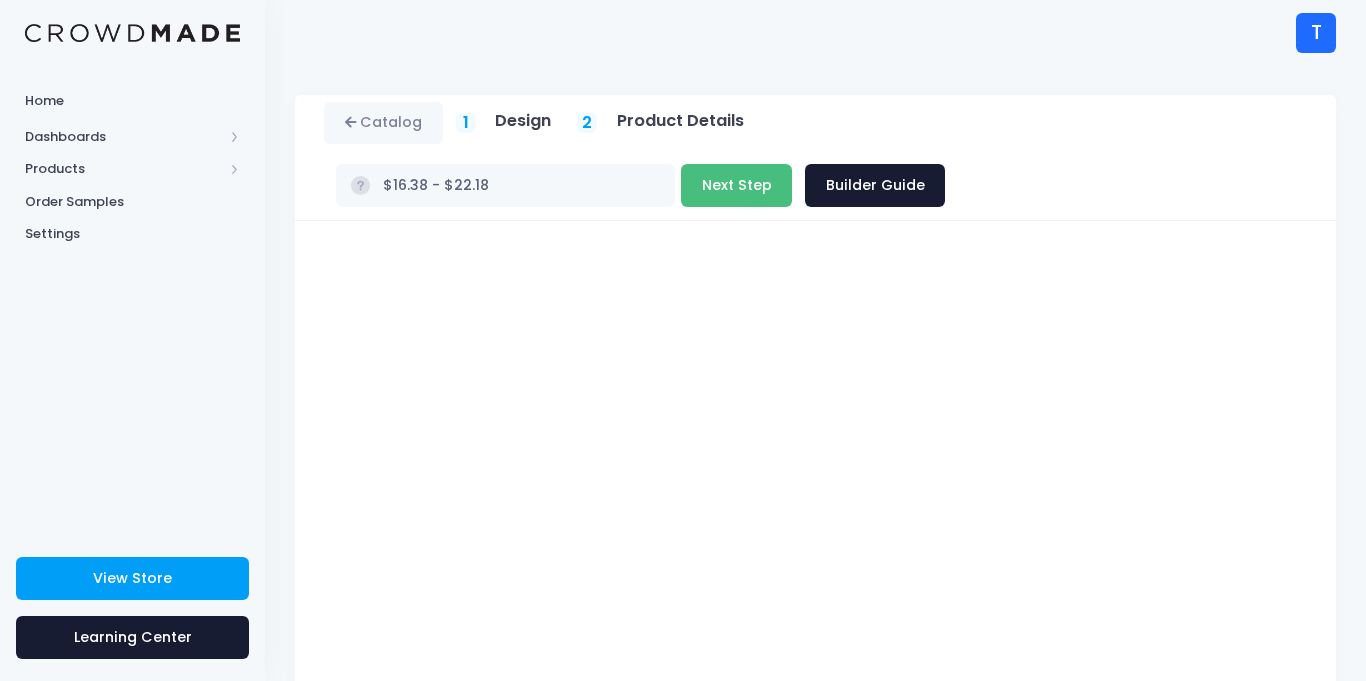 click on "Next Step" at bounding box center (736, 185) 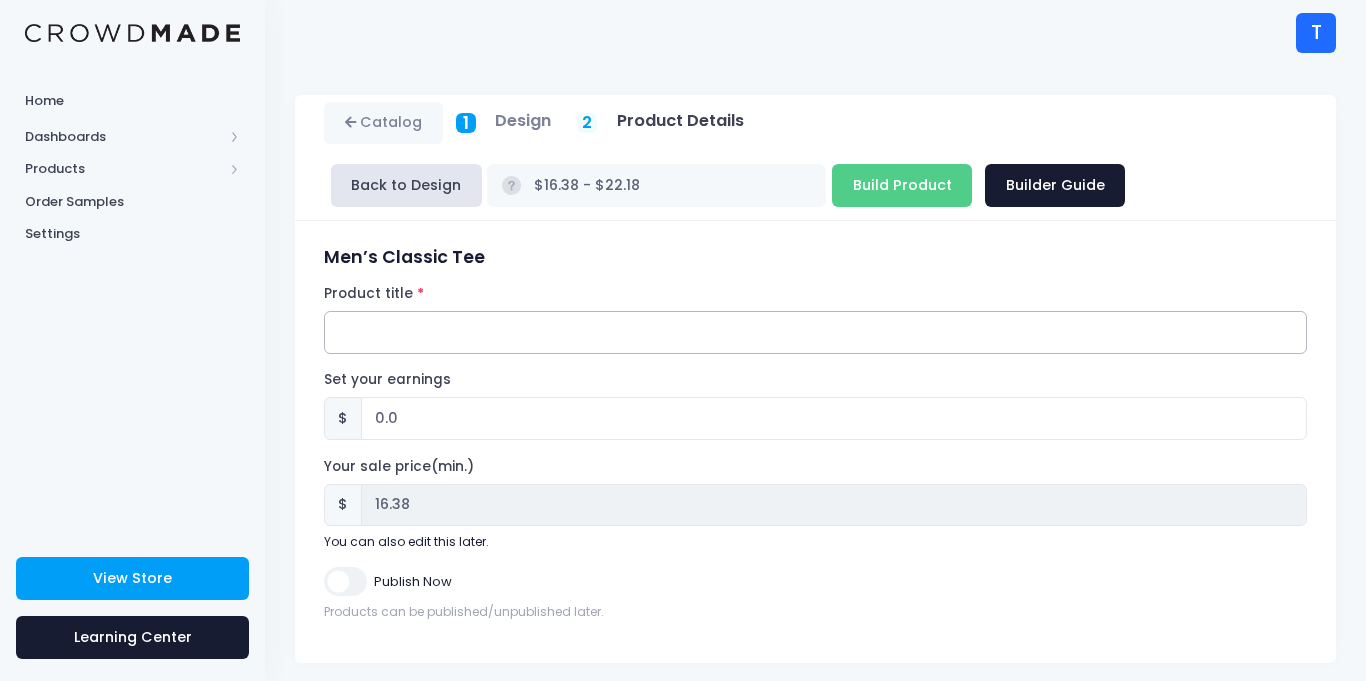 click on "Product title" at bounding box center (815, 332) 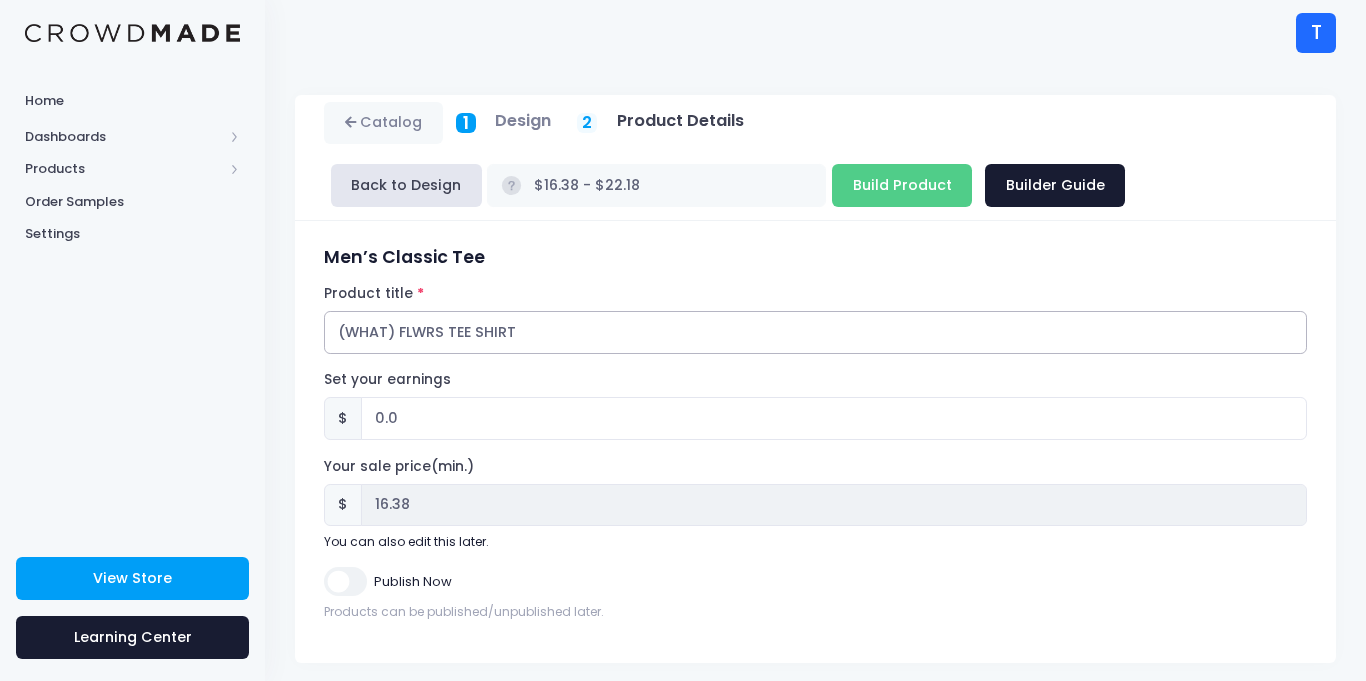 type on "(WHAT) FLWRS TEE SHIRT" 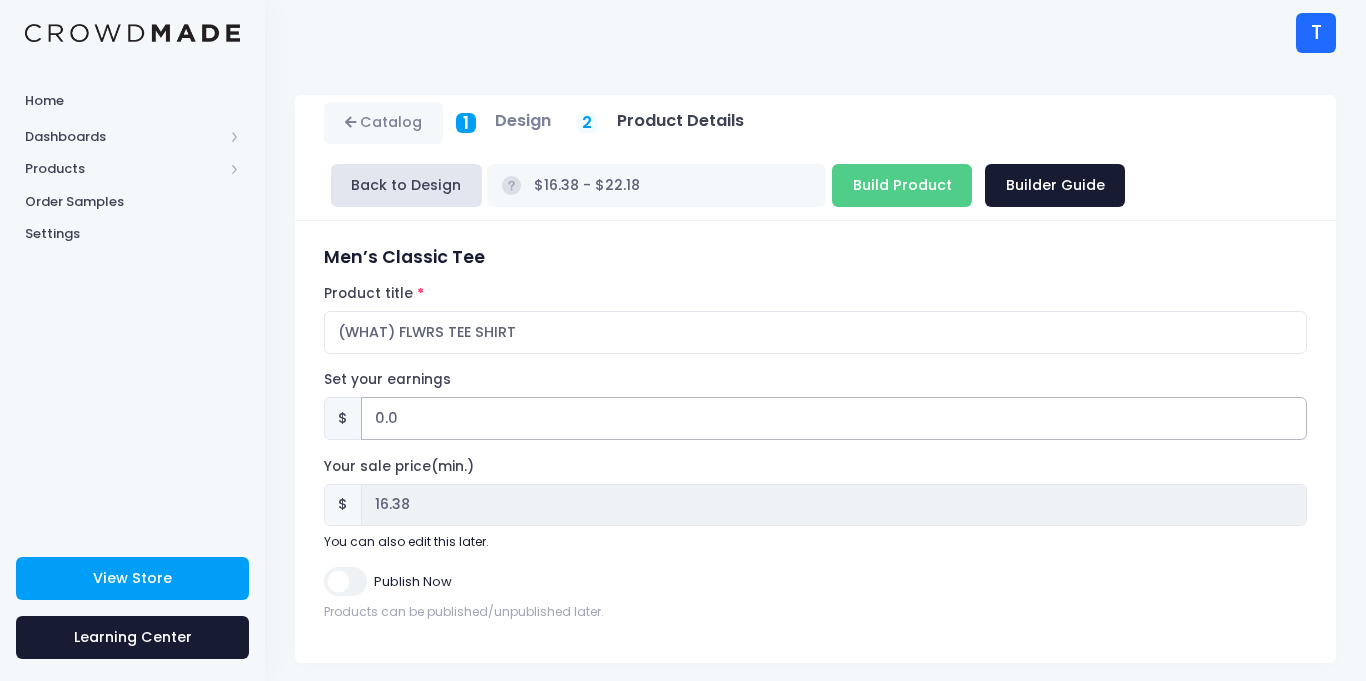 click on "0.0" at bounding box center (834, 418) 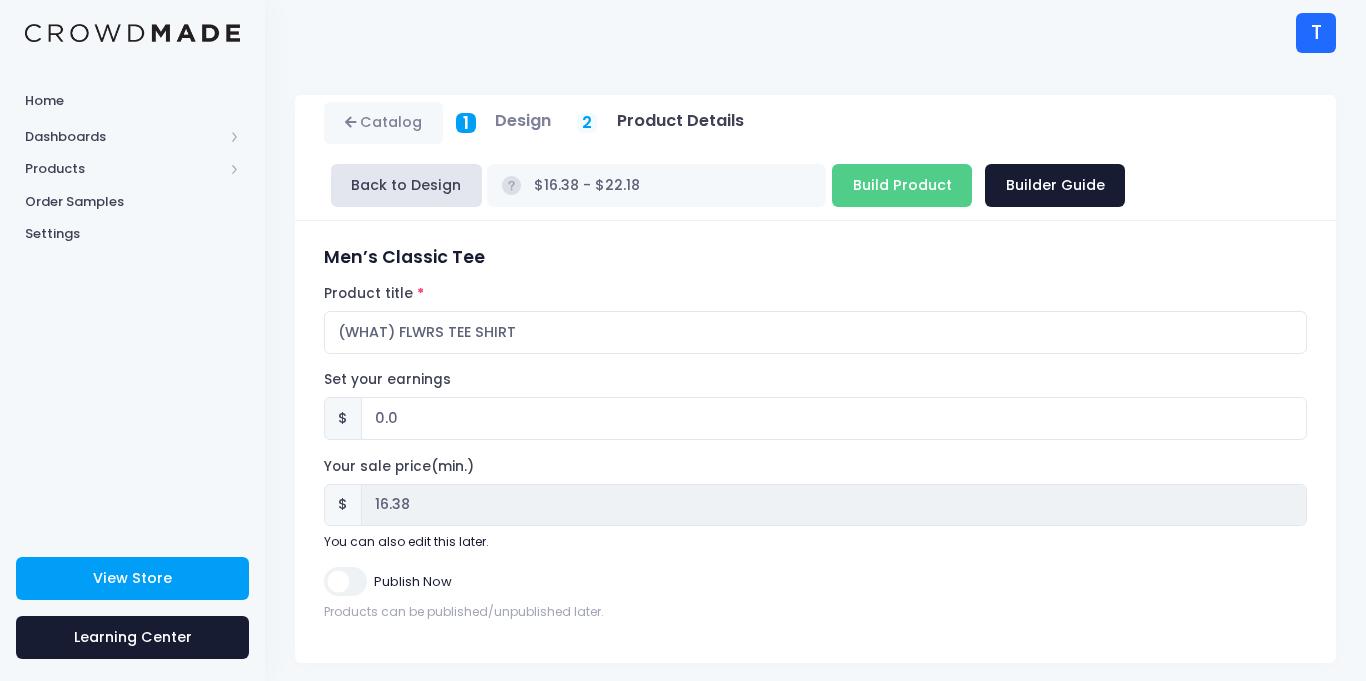 click on "Set your earnings
$
0.0
Earnings can't be less than 0." at bounding box center [815, 405] 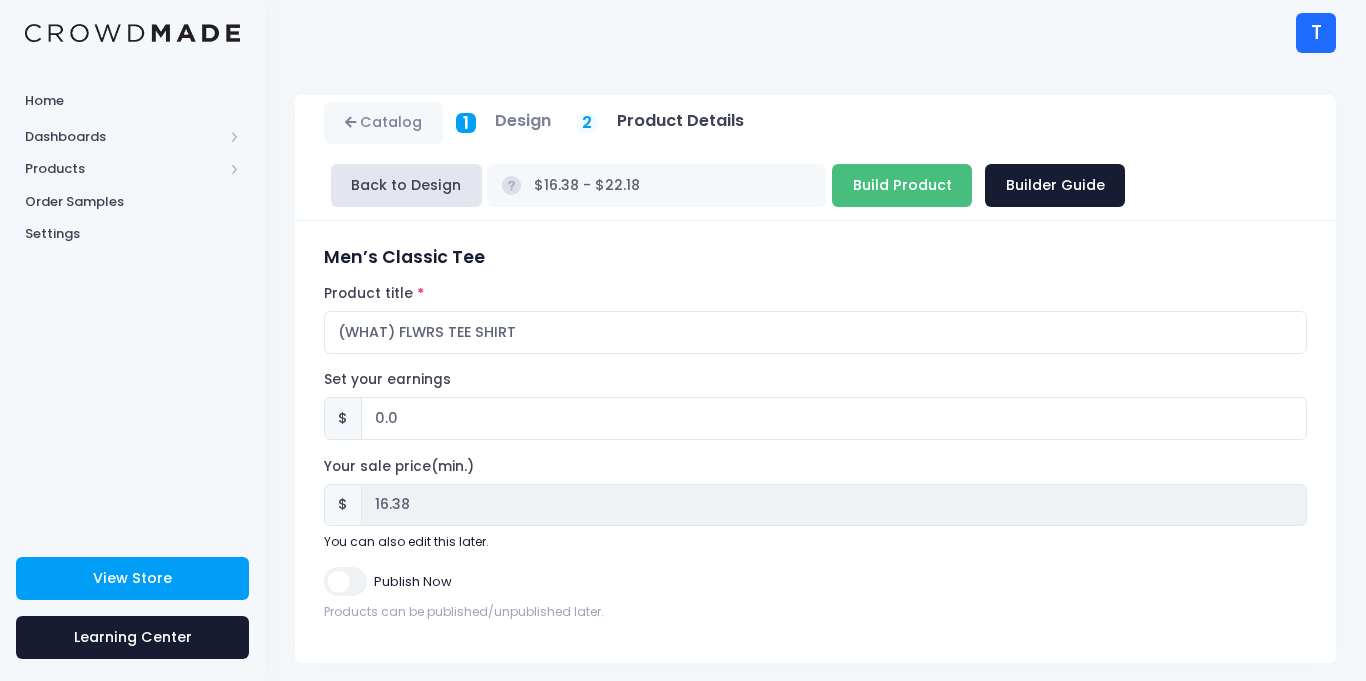 click on "Build Product" at bounding box center (902, 185) 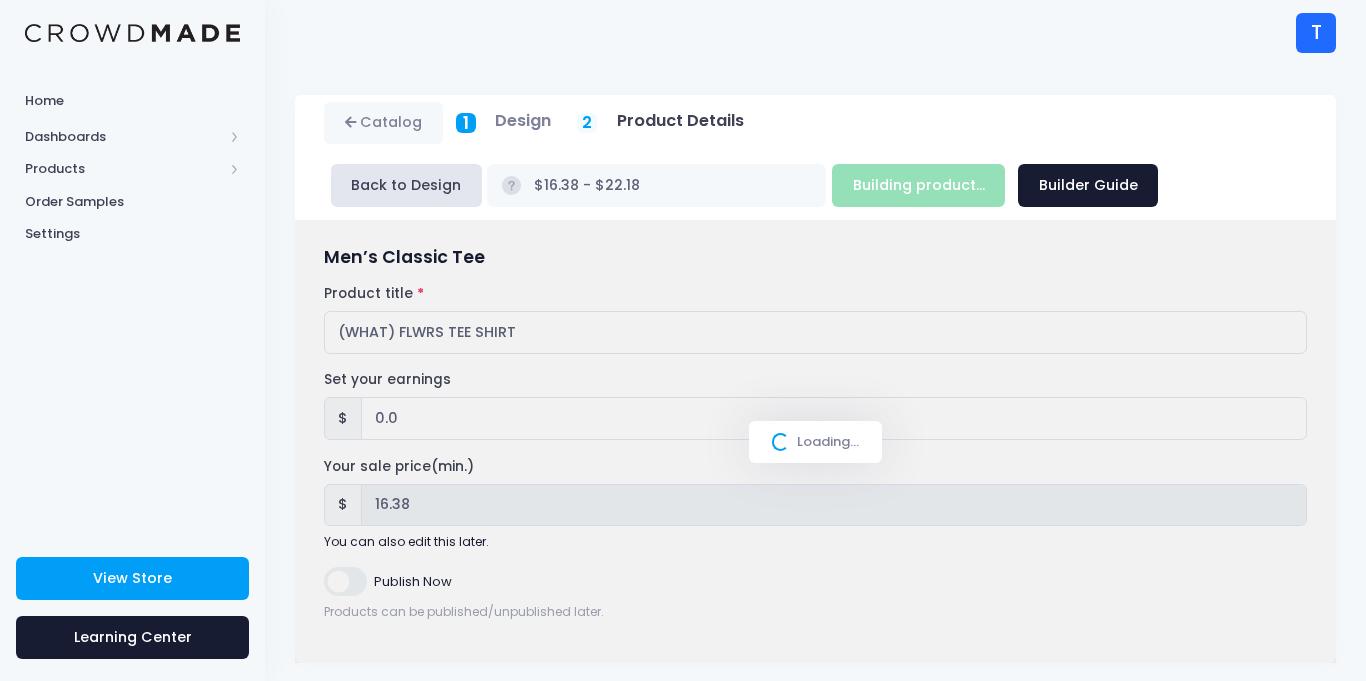 type on "Build Product" 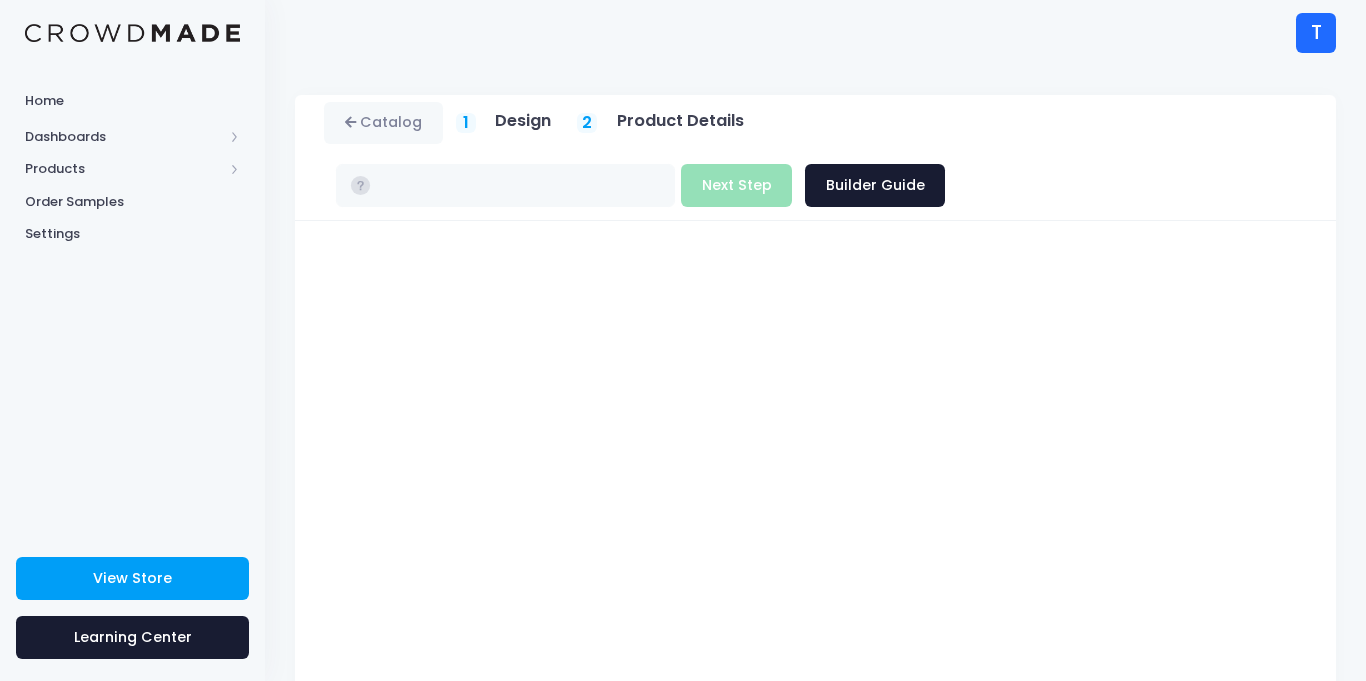 type on "$16.38 - $22.18" 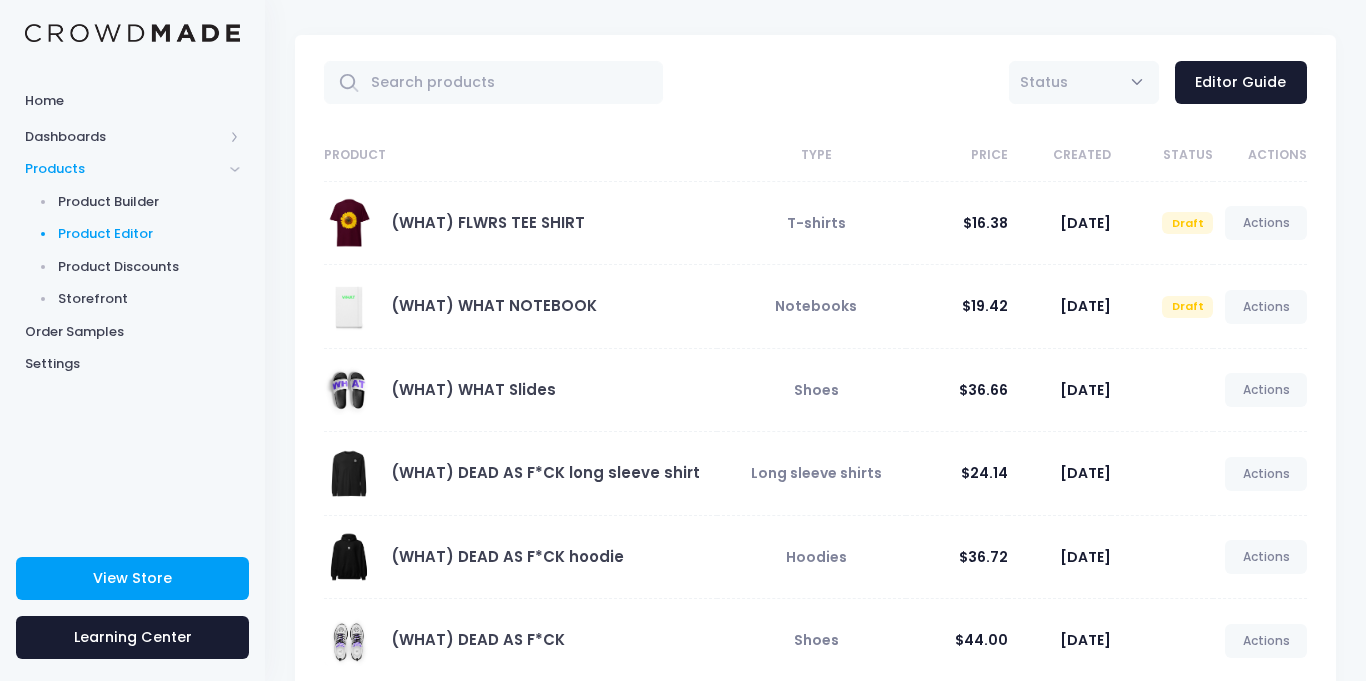 scroll, scrollTop: 0, scrollLeft: 0, axis: both 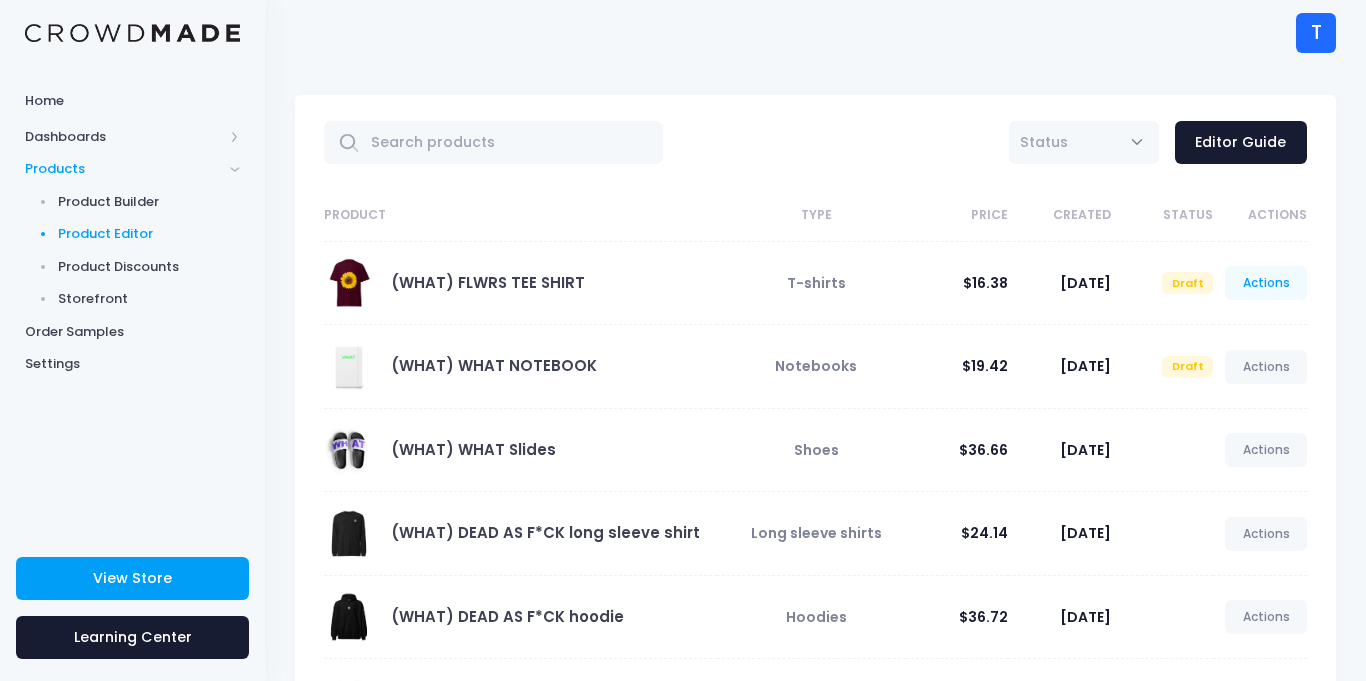 click on "Actions" at bounding box center (1266, 283) 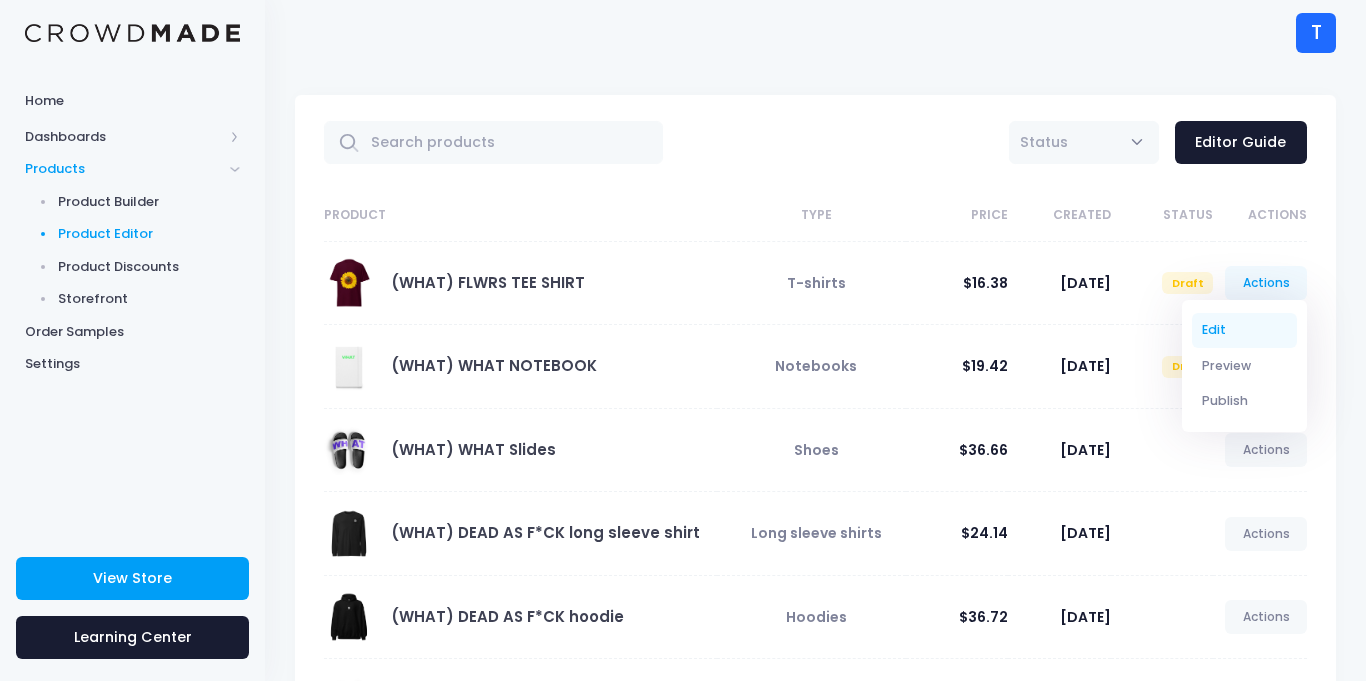 click on "Edit" at bounding box center [1245, 330] 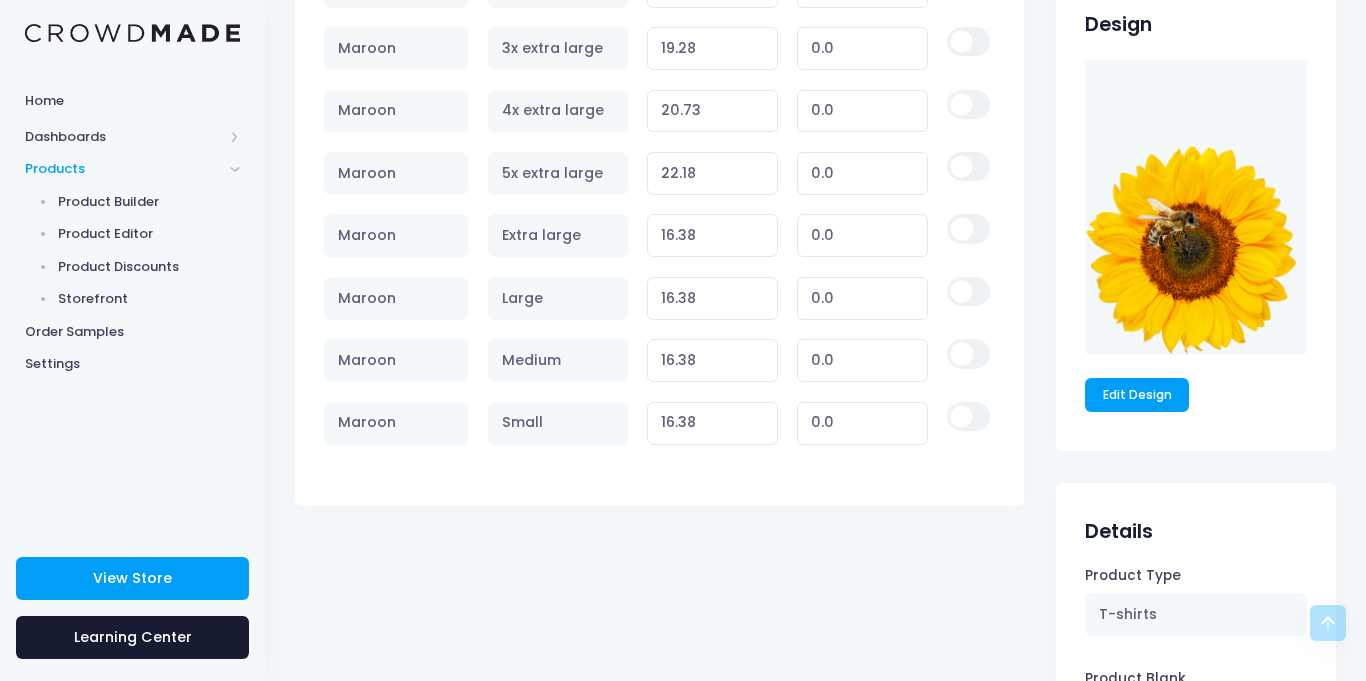 scroll, scrollTop: 1268, scrollLeft: 0, axis: vertical 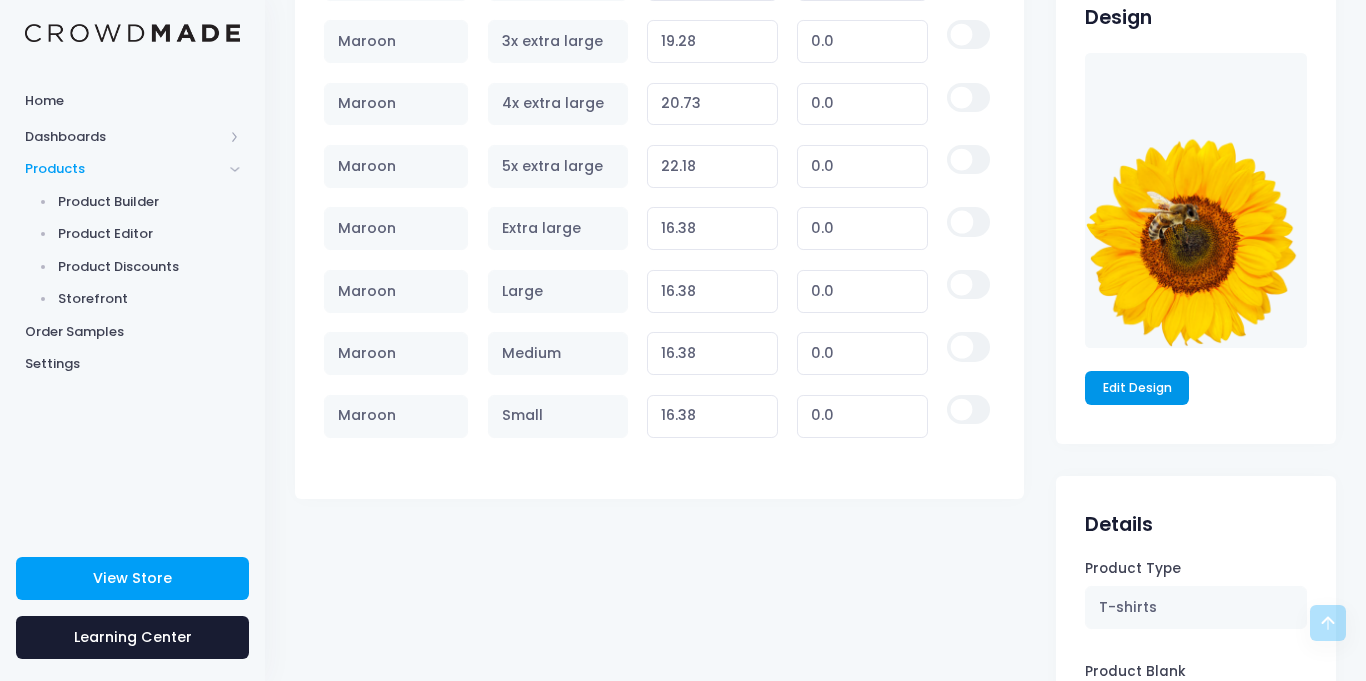 click on "Edit Design" at bounding box center [1137, 388] 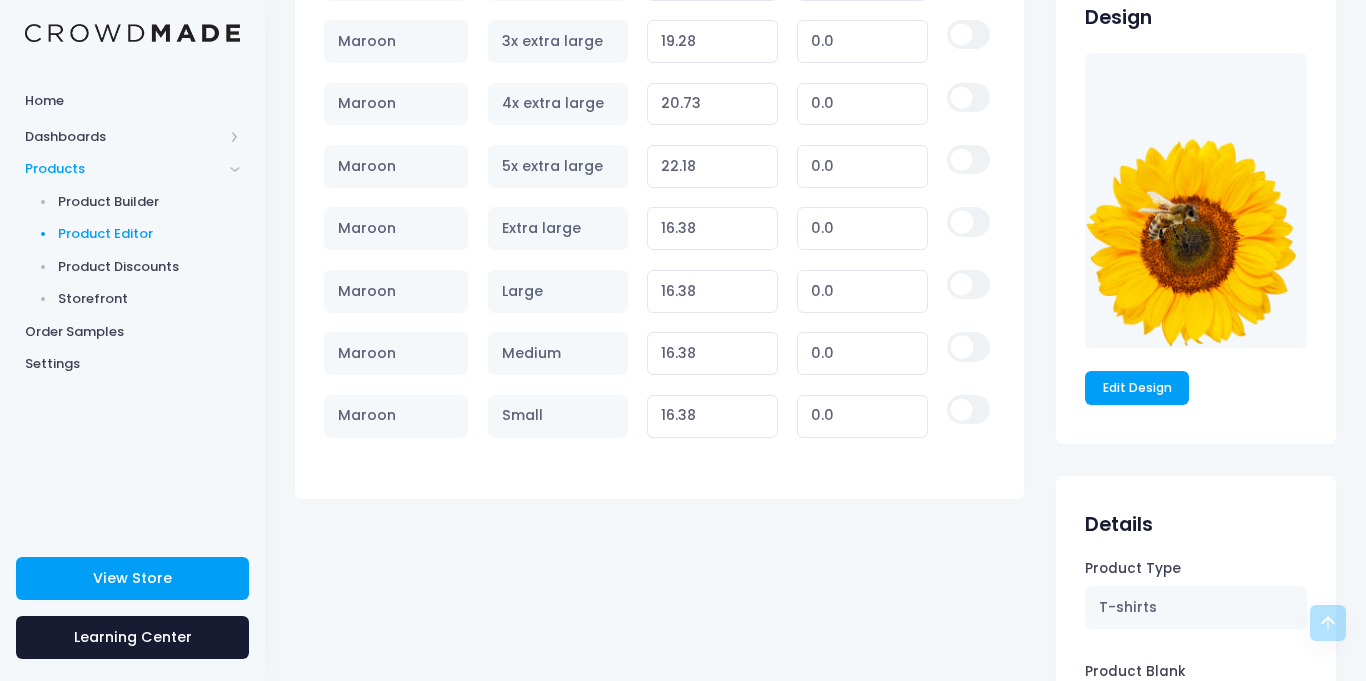 click on "Product Editor" at bounding box center [149, 234] 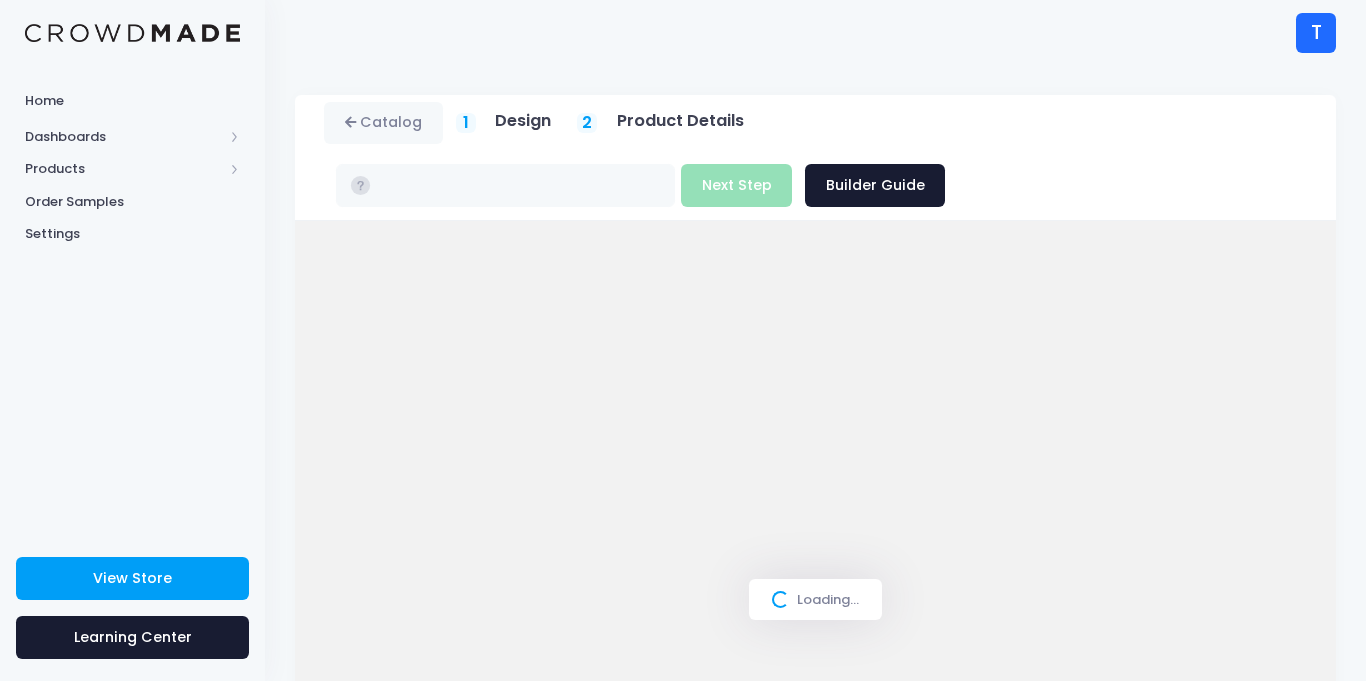 scroll, scrollTop: 0, scrollLeft: 0, axis: both 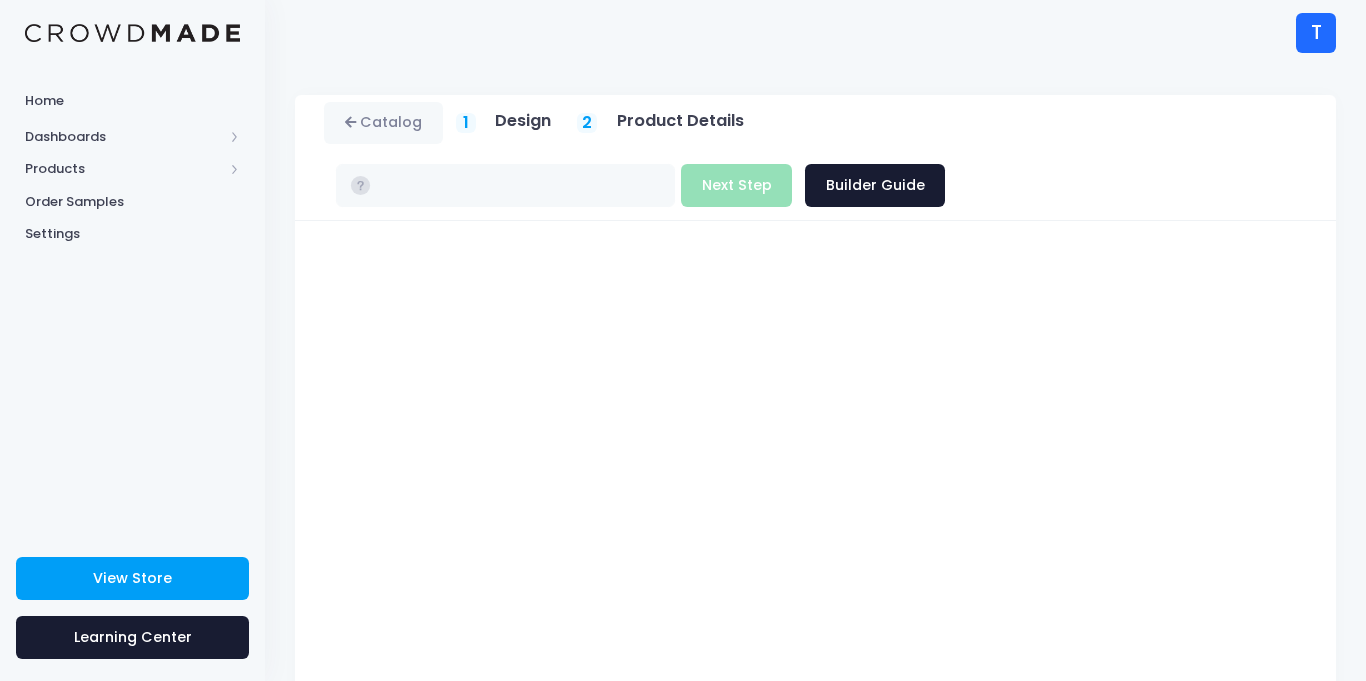type on "$16.38 - $22.18" 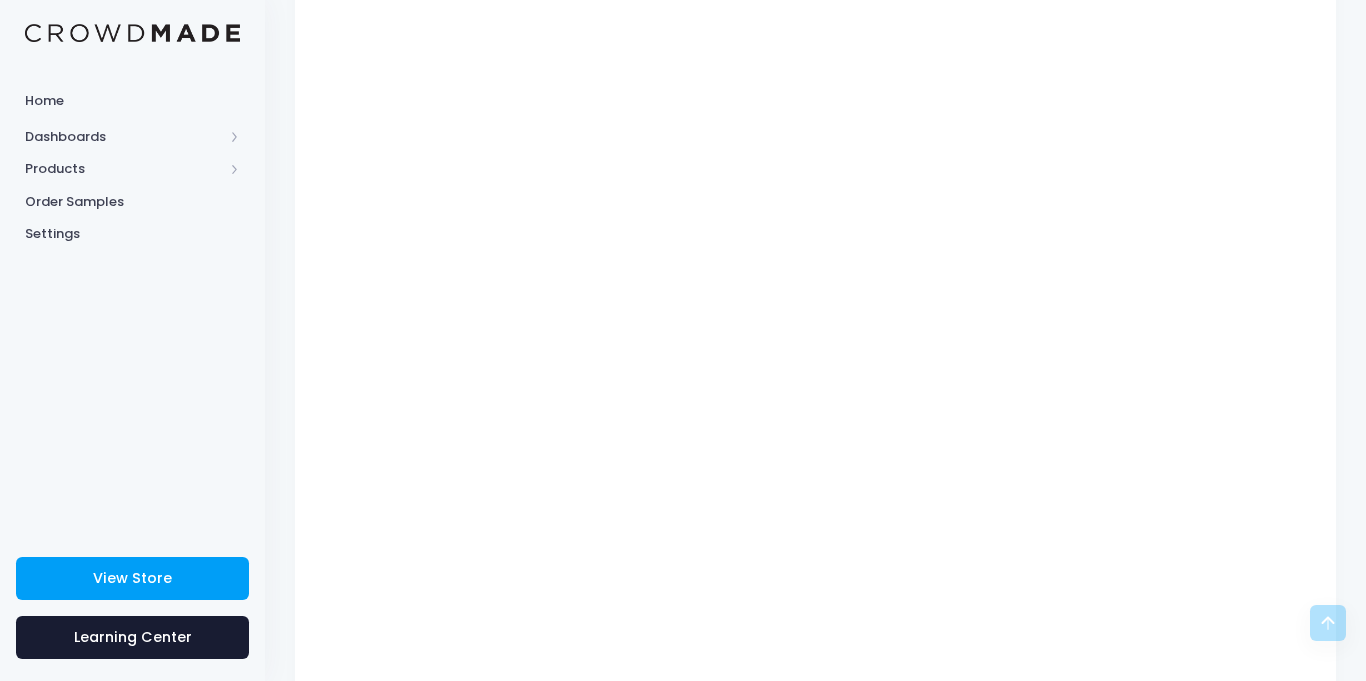 scroll, scrollTop: 307, scrollLeft: 0, axis: vertical 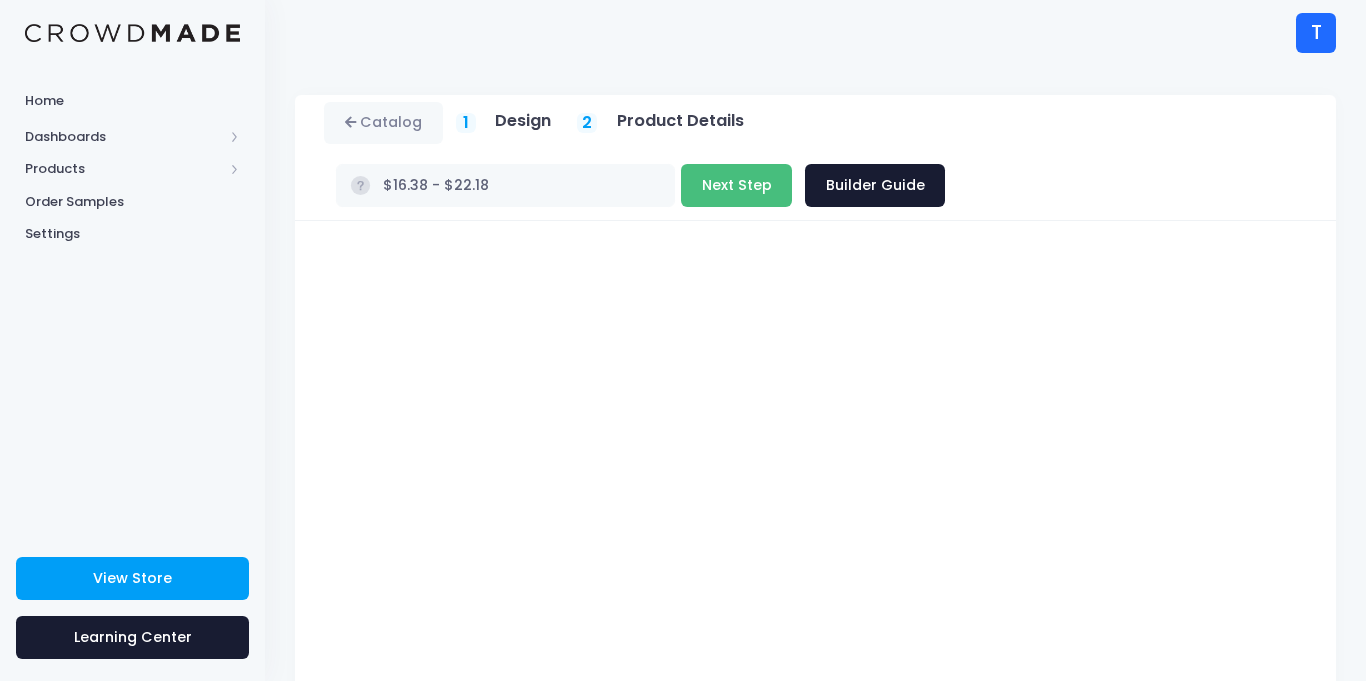 click on "Next Step" at bounding box center [736, 185] 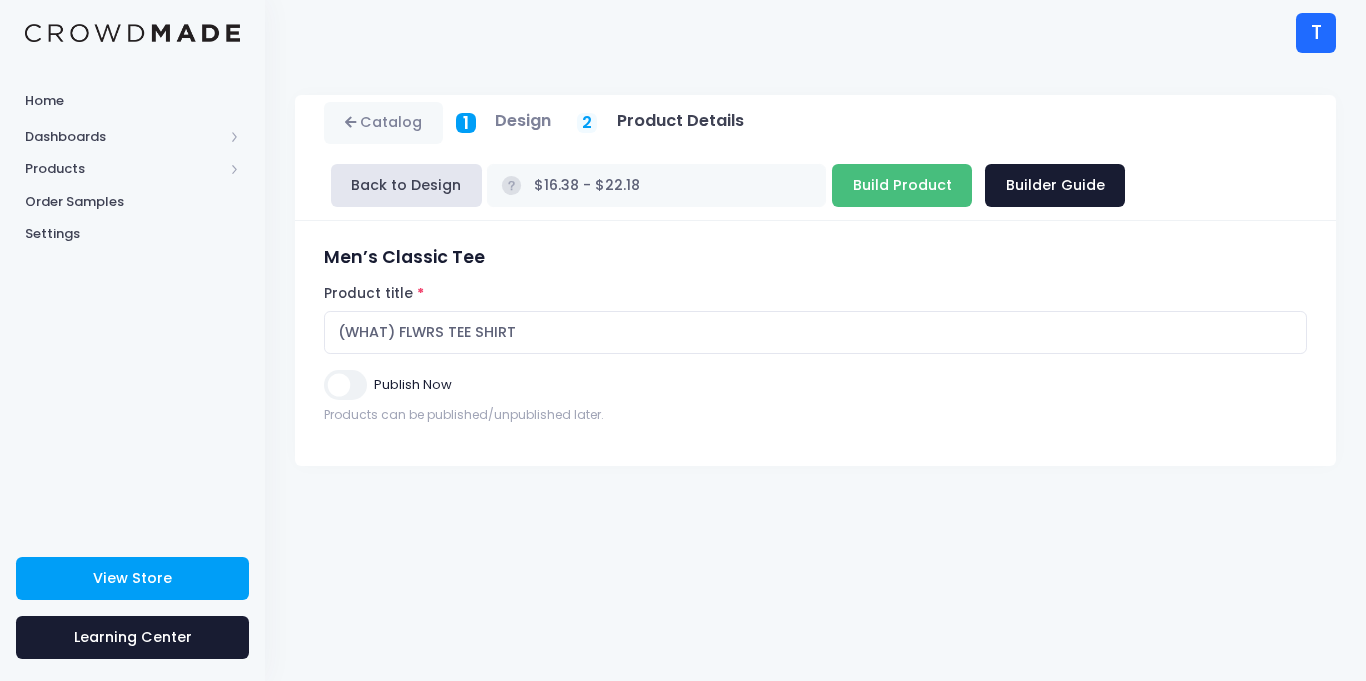 click on "Build Product" at bounding box center [902, 185] 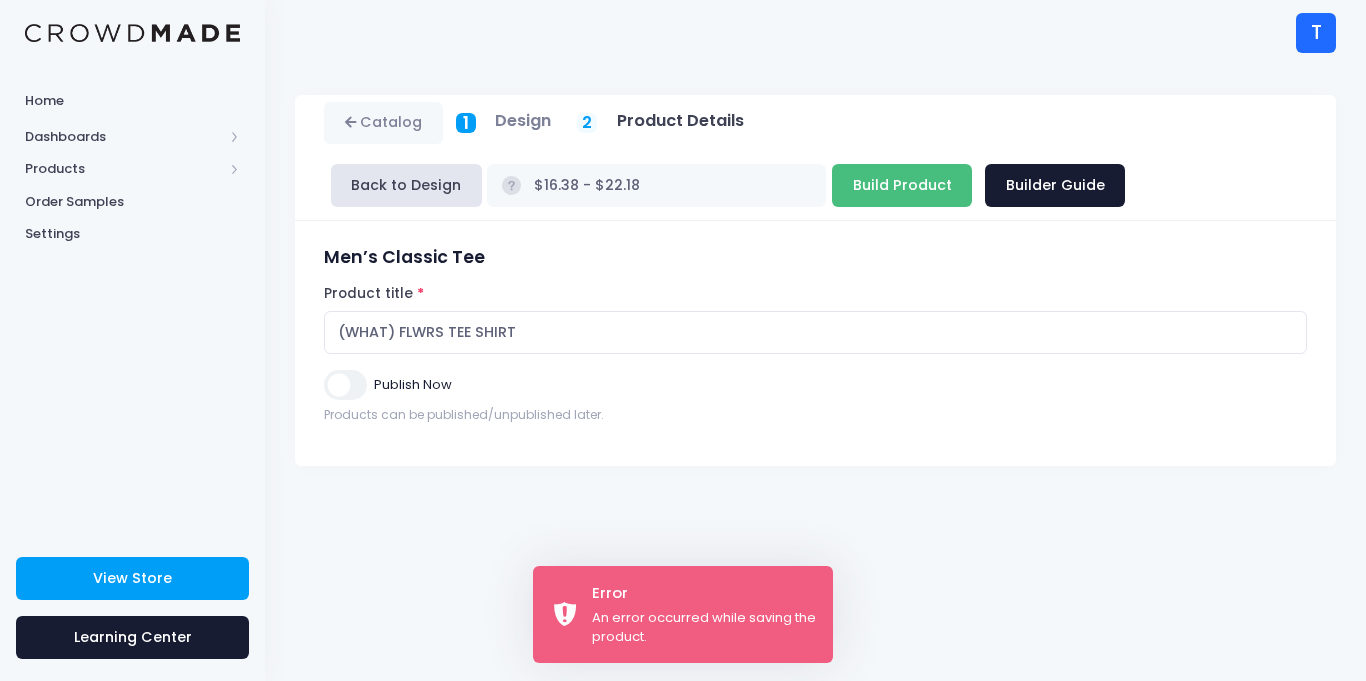 click on "Build Product" at bounding box center [902, 185] 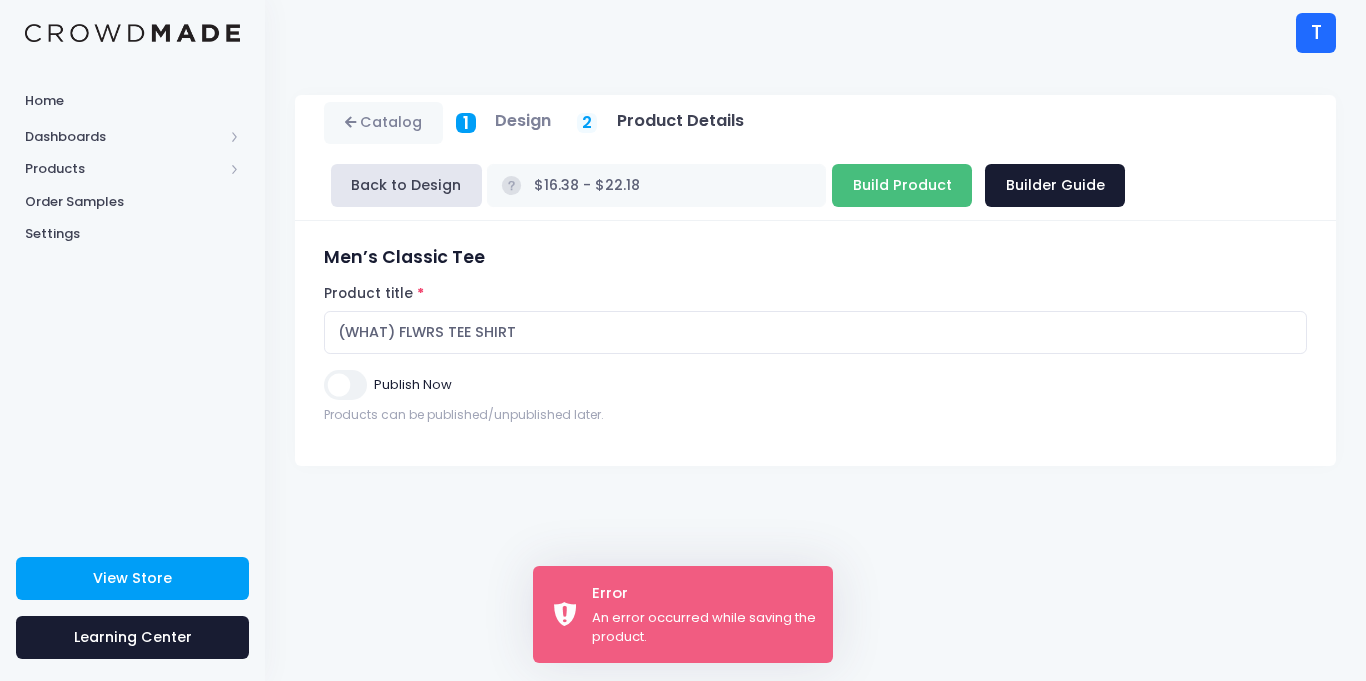 type on "Building product..." 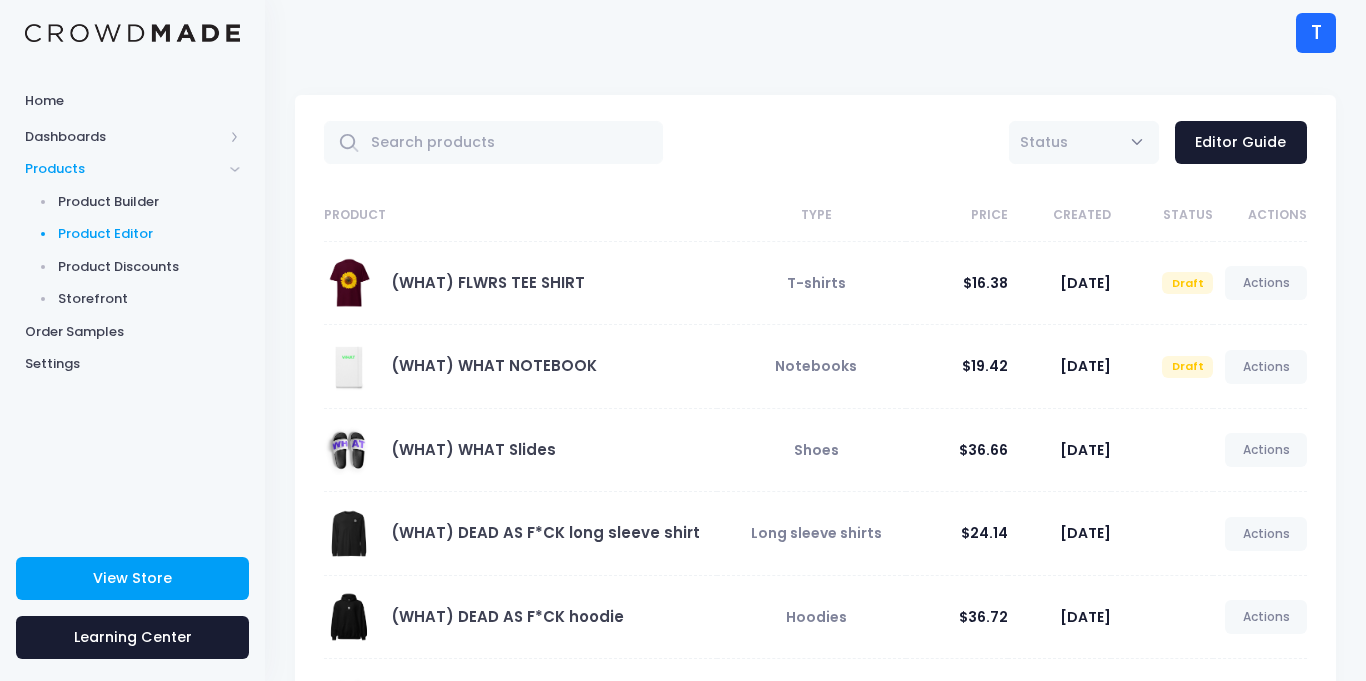 scroll, scrollTop: 0, scrollLeft: 0, axis: both 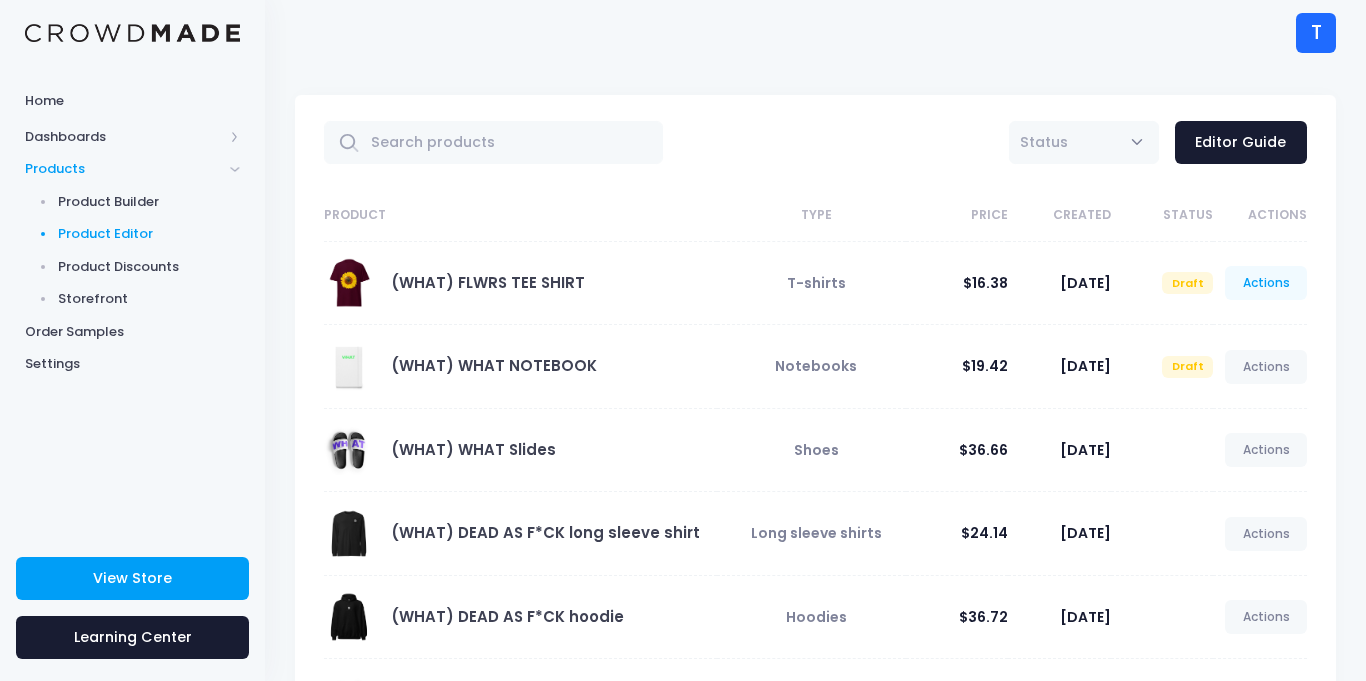 click on "Actions" at bounding box center [1266, 283] 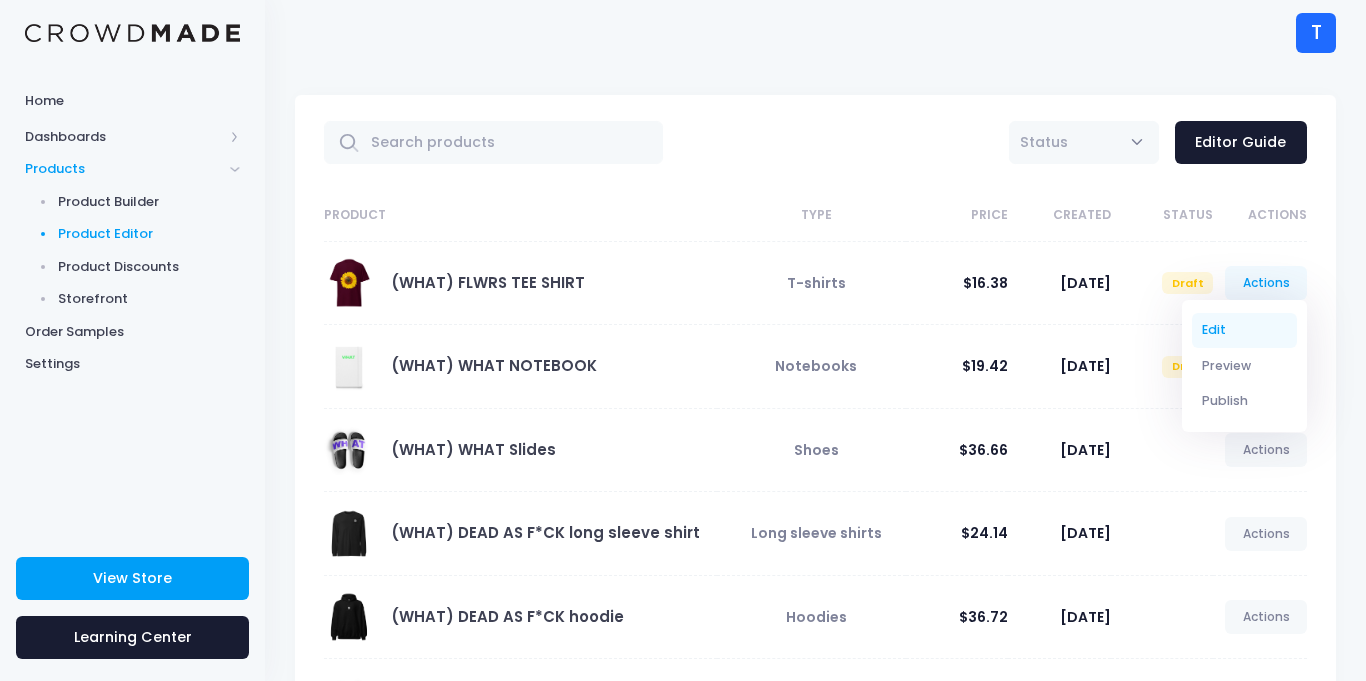 click on "Edit" at bounding box center [1245, 330] 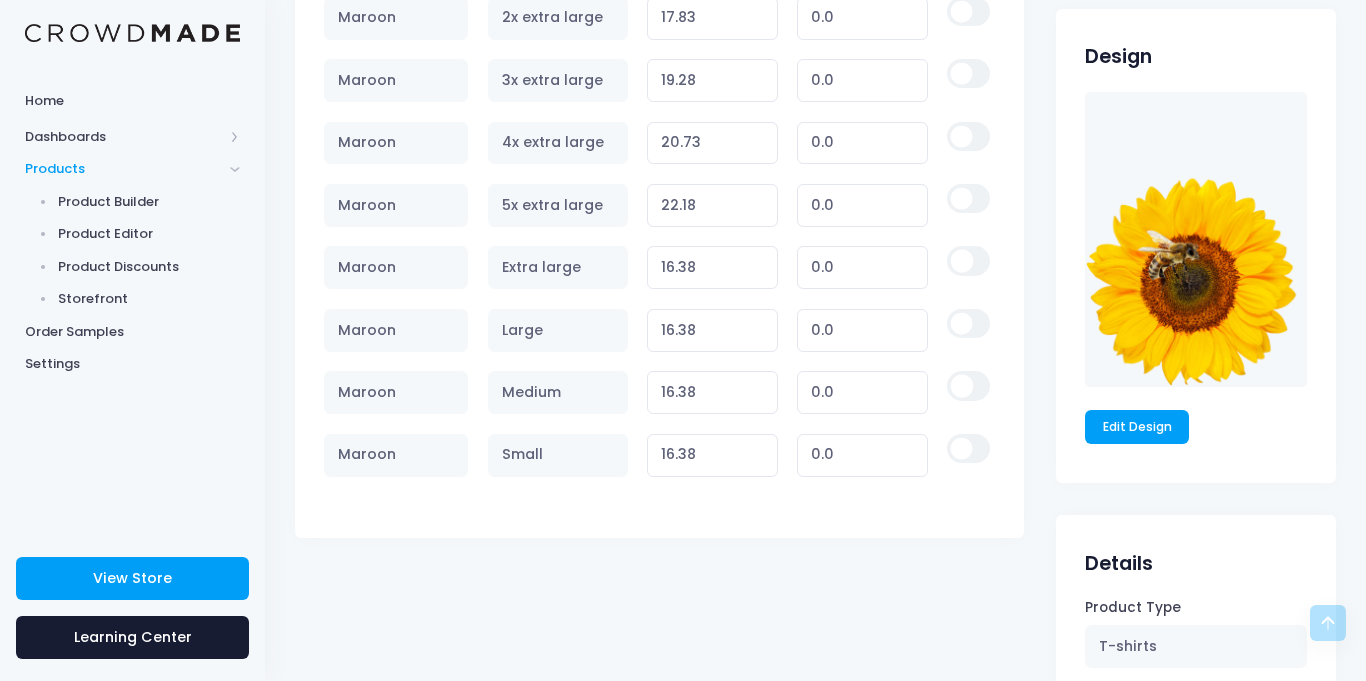 scroll, scrollTop: 1235, scrollLeft: 0, axis: vertical 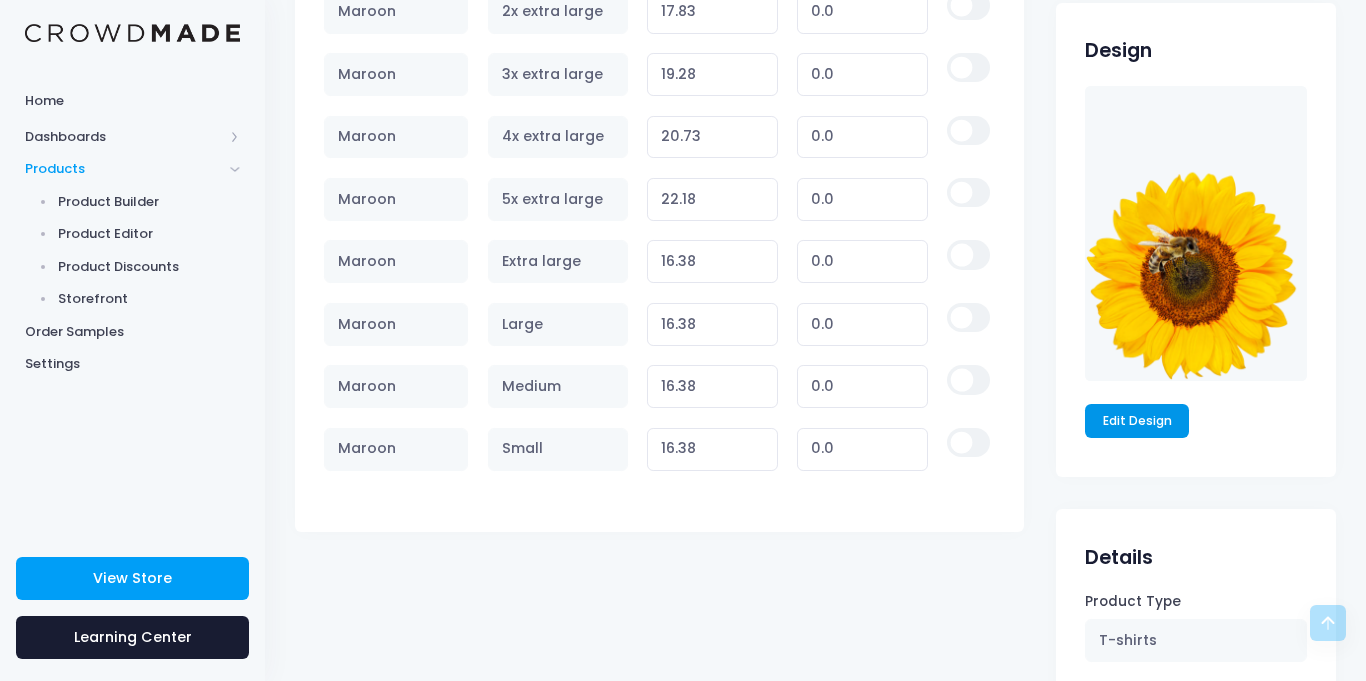 click on "Edit Design" at bounding box center [1137, 421] 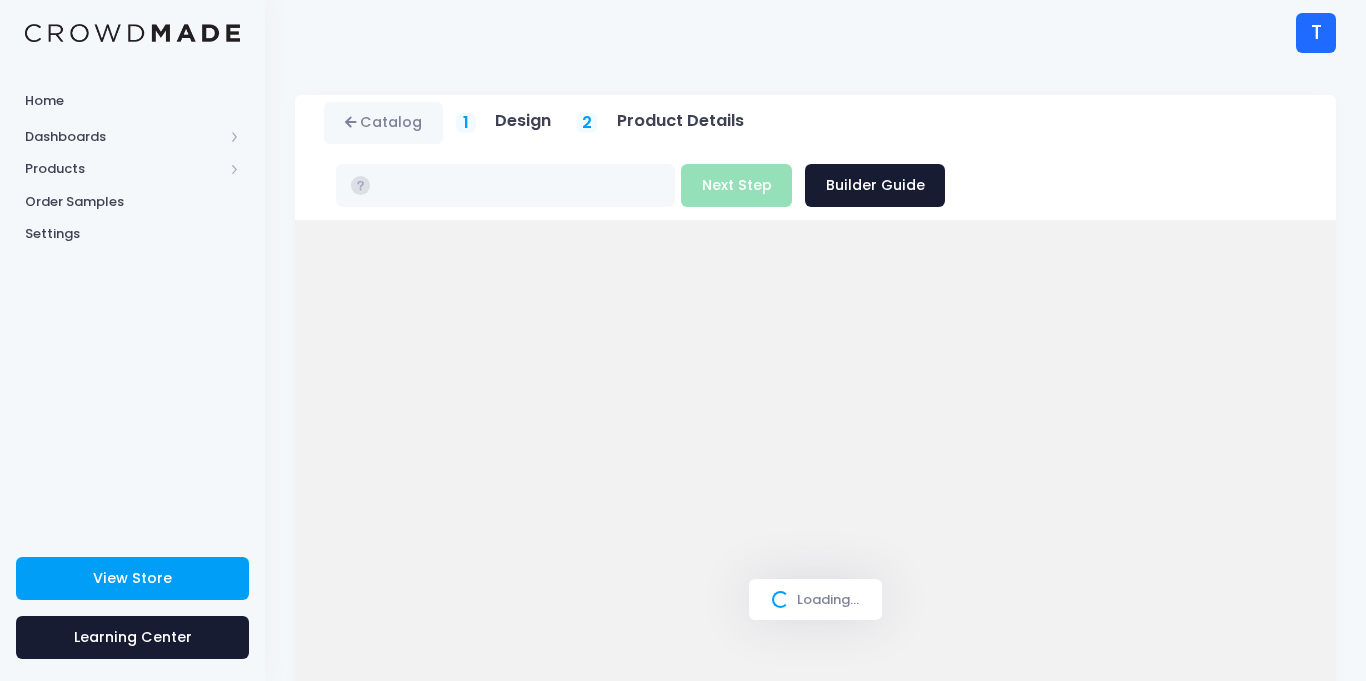 scroll, scrollTop: 0, scrollLeft: 0, axis: both 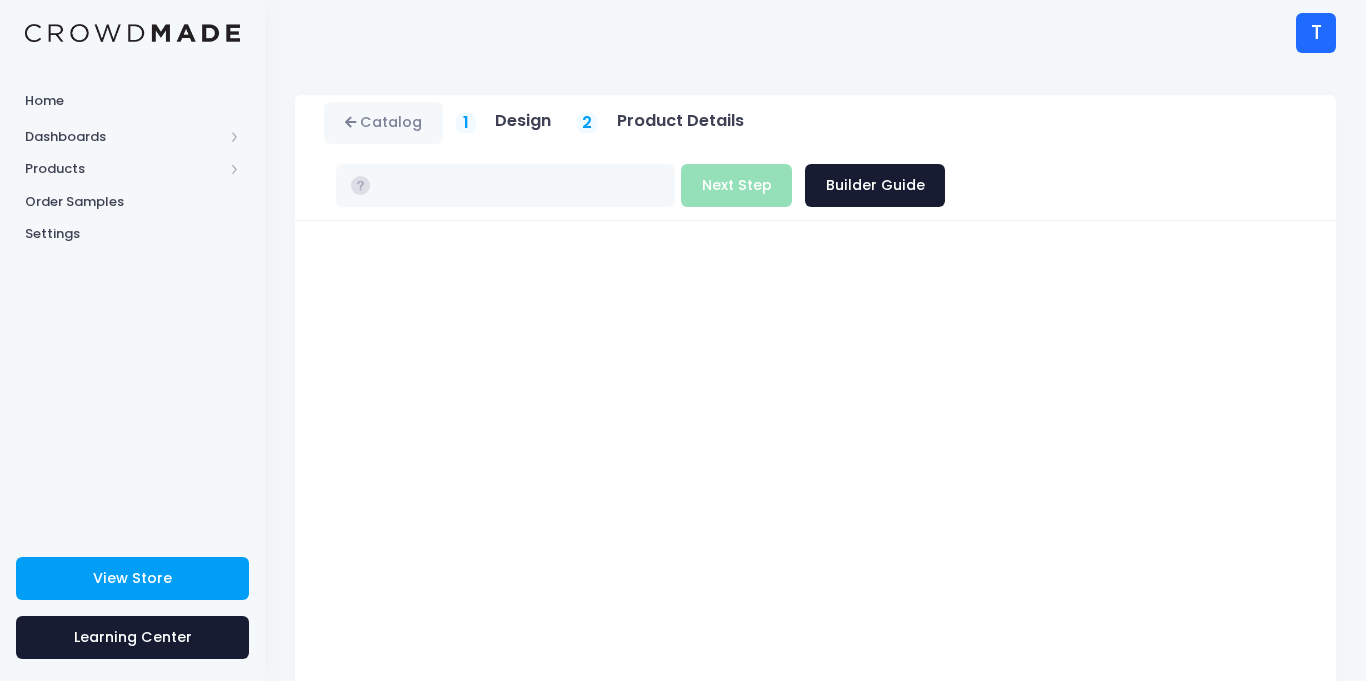type on "$16.38 - $22.18" 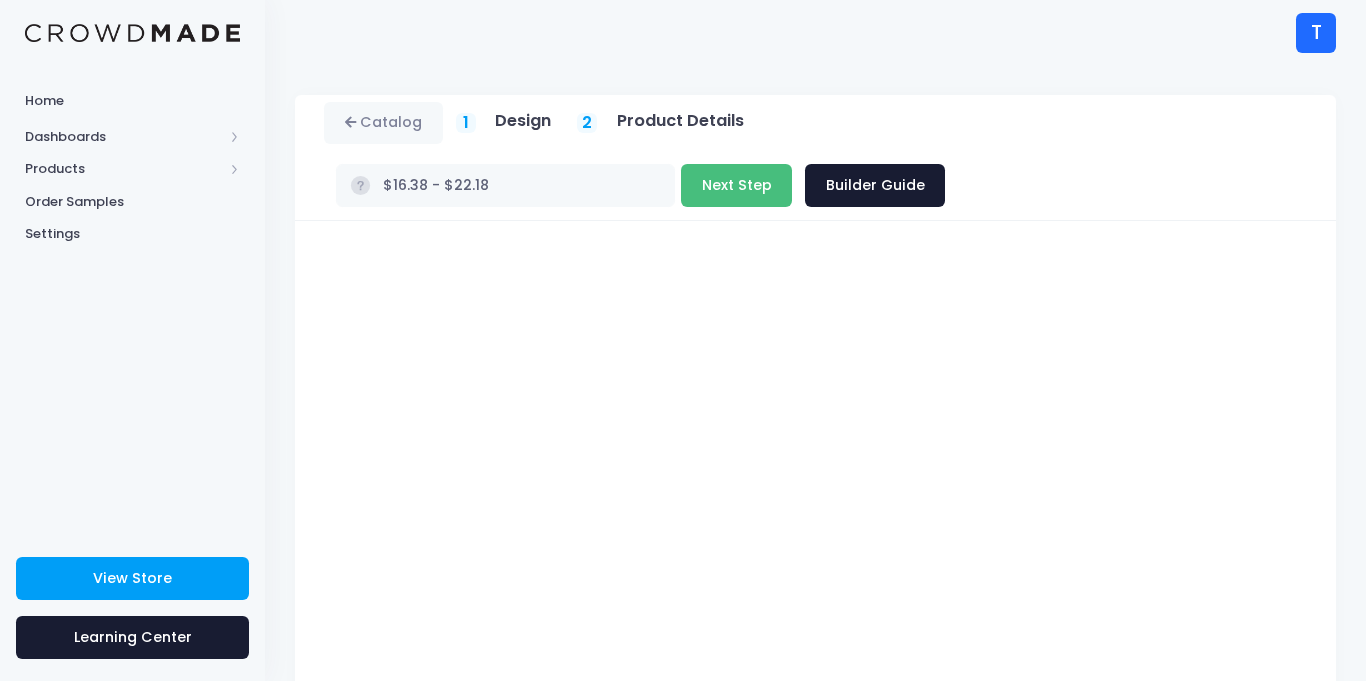 click on "Next Step" at bounding box center [736, 185] 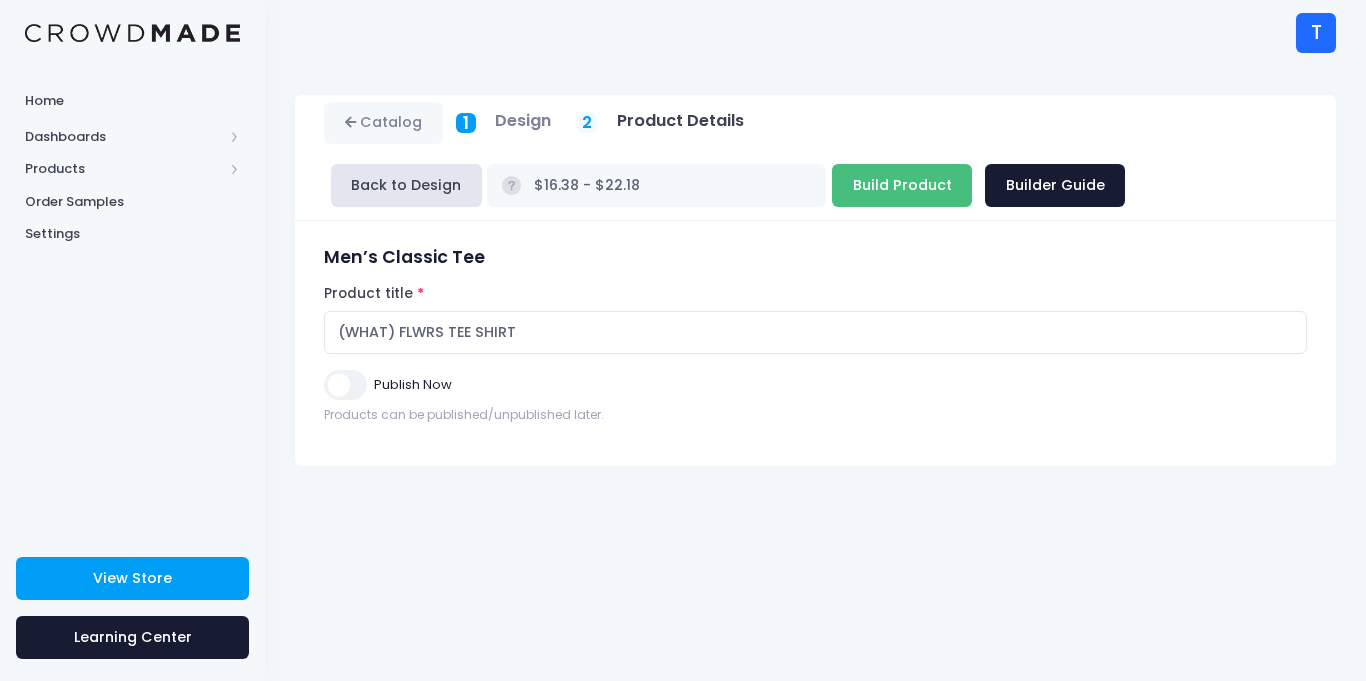 click on "Build Product" at bounding box center [902, 185] 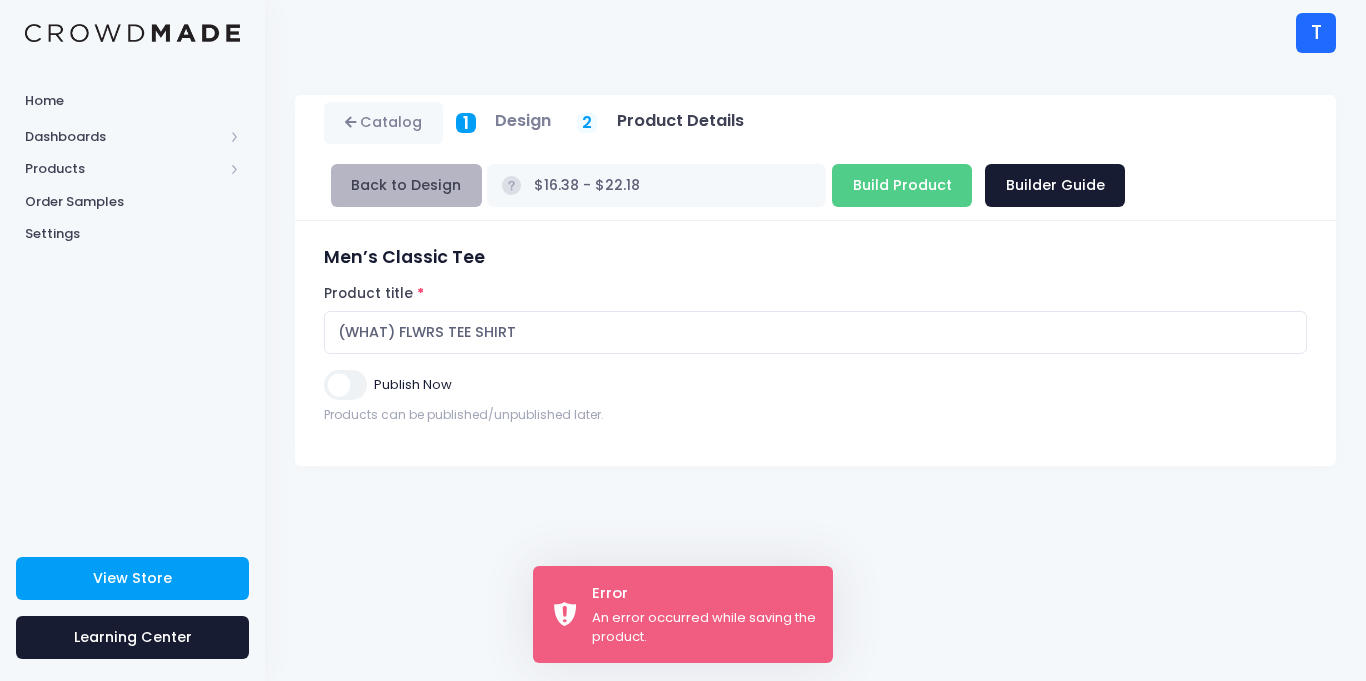 click on "Back to Design" at bounding box center (406, 185) 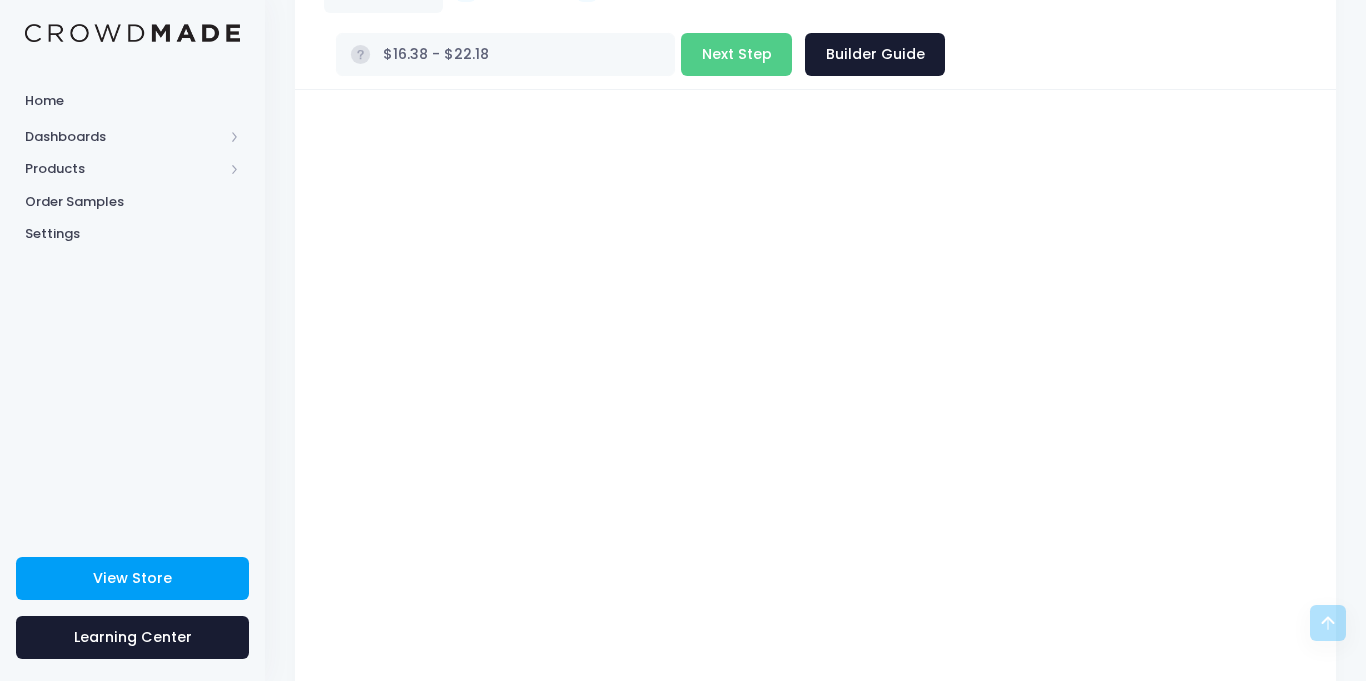 scroll, scrollTop: 327, scrollLeft: 0, axis: vertical 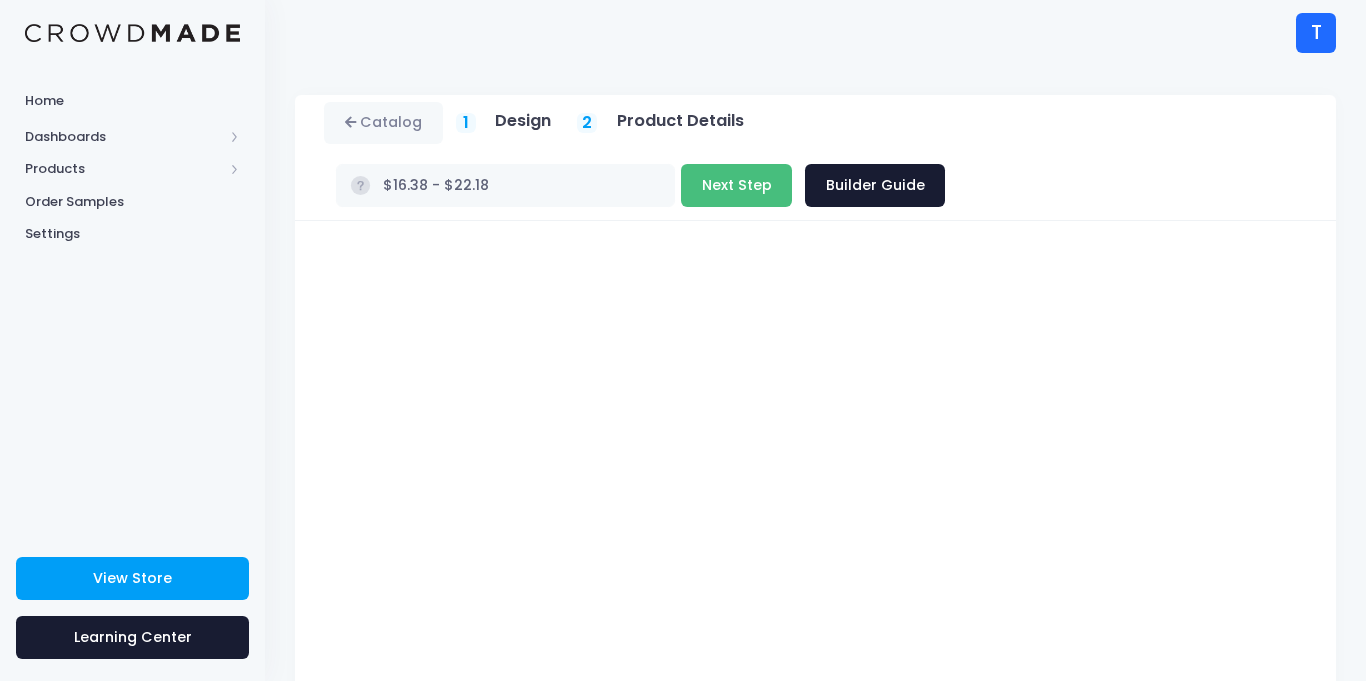 click on "Next Step" at bounding box center [736, 185] 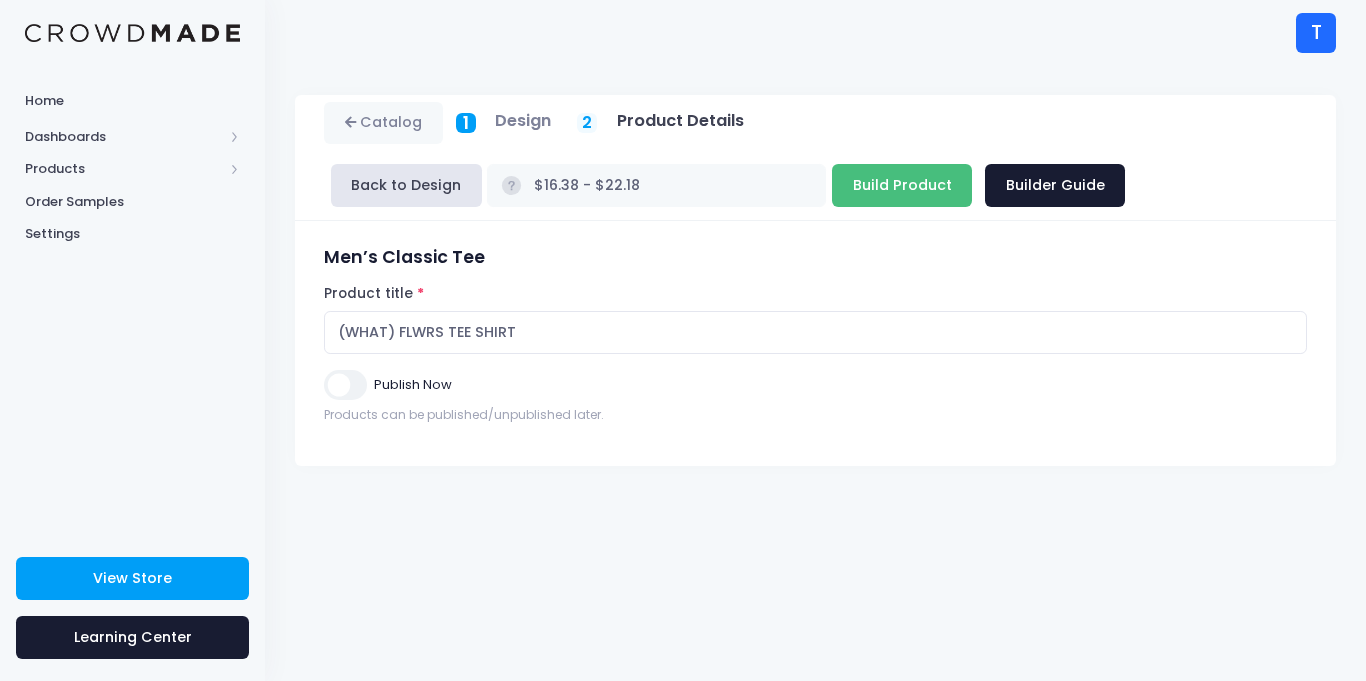 click on "Build Product" at bounding box center [902, 185] 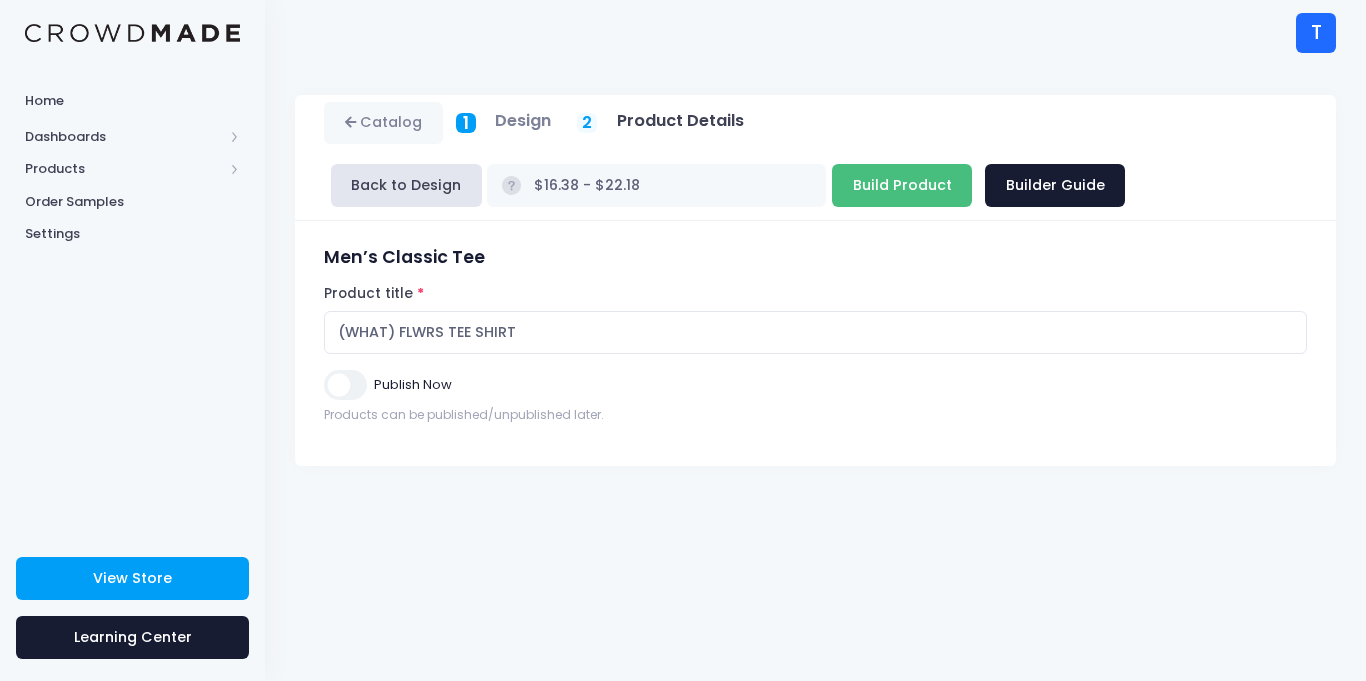 type on "Building product..." 